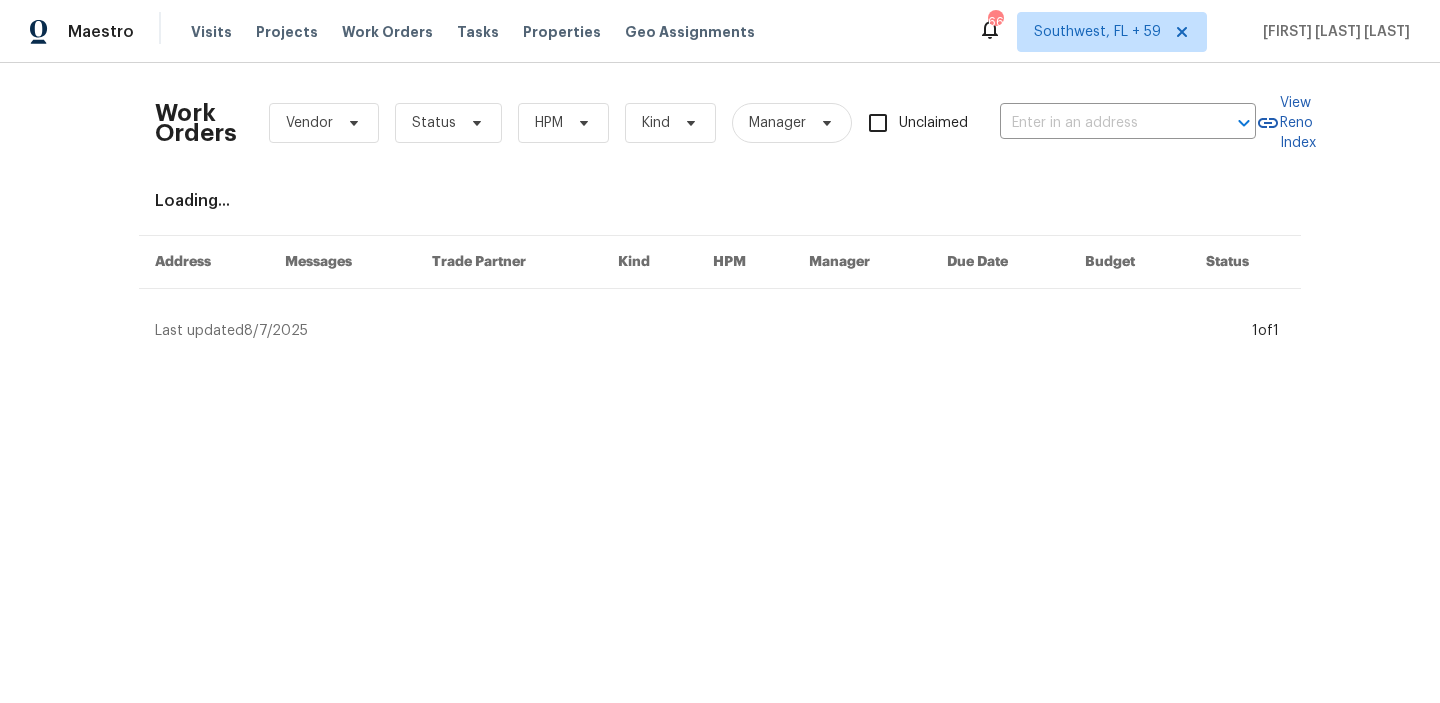scroll, scrollTop: 0, scrollLeft: 0, axis: both 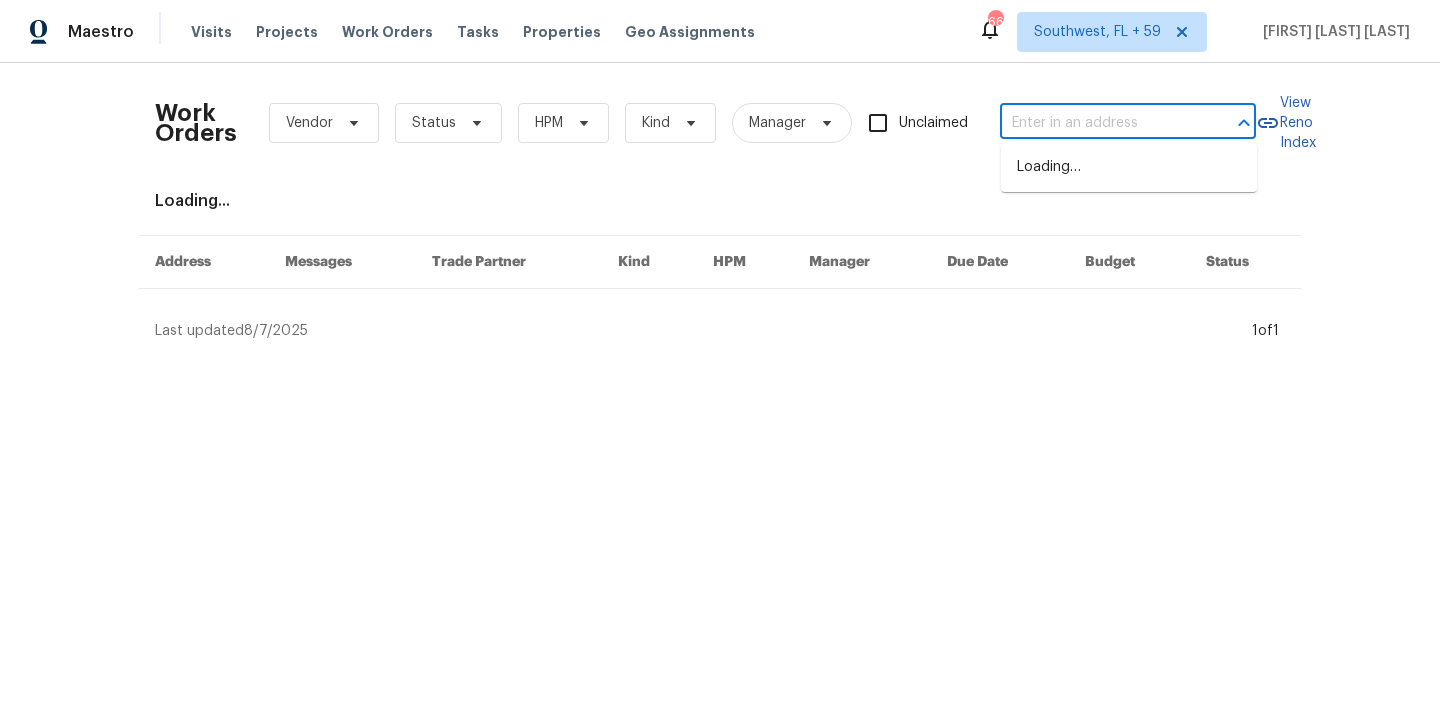 click at bounding box center [1100, 123] 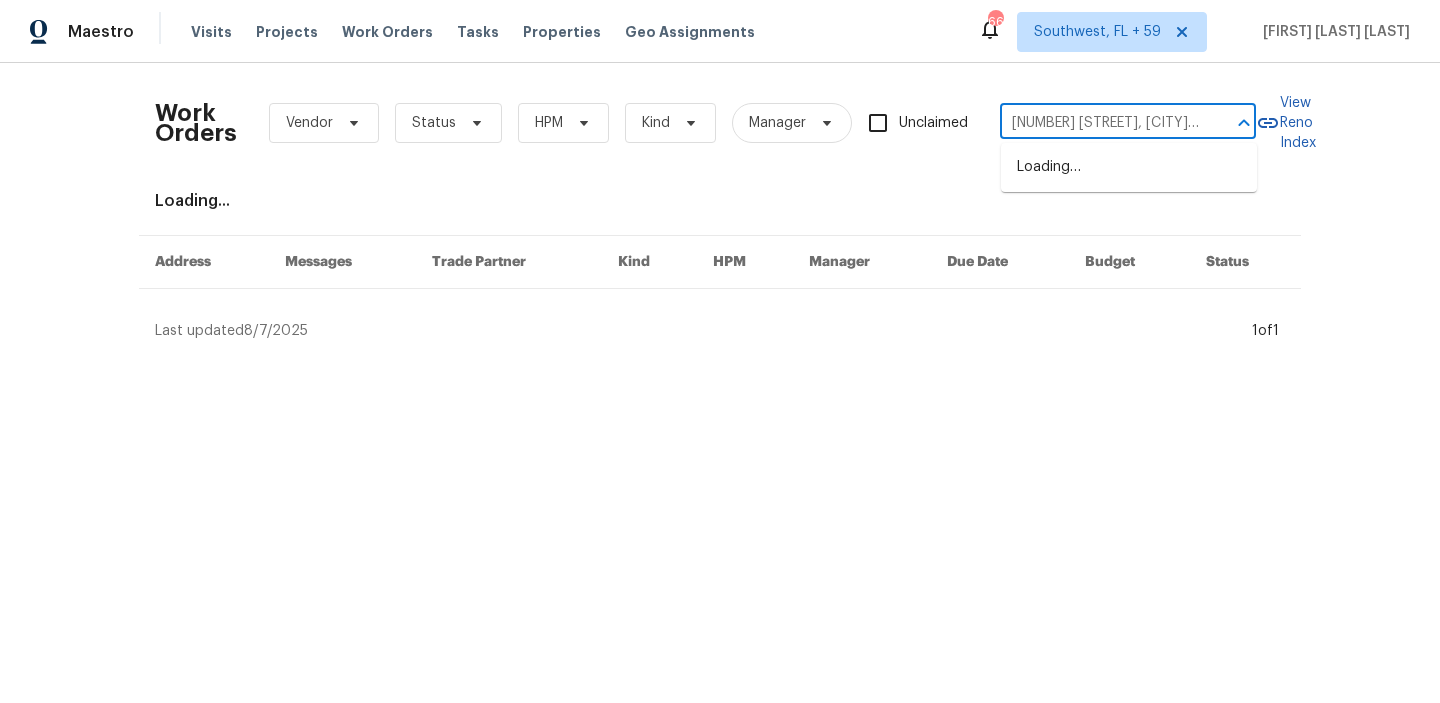 scroll, scrollTop: 0, scrollLeft: 86, axis: horizontal 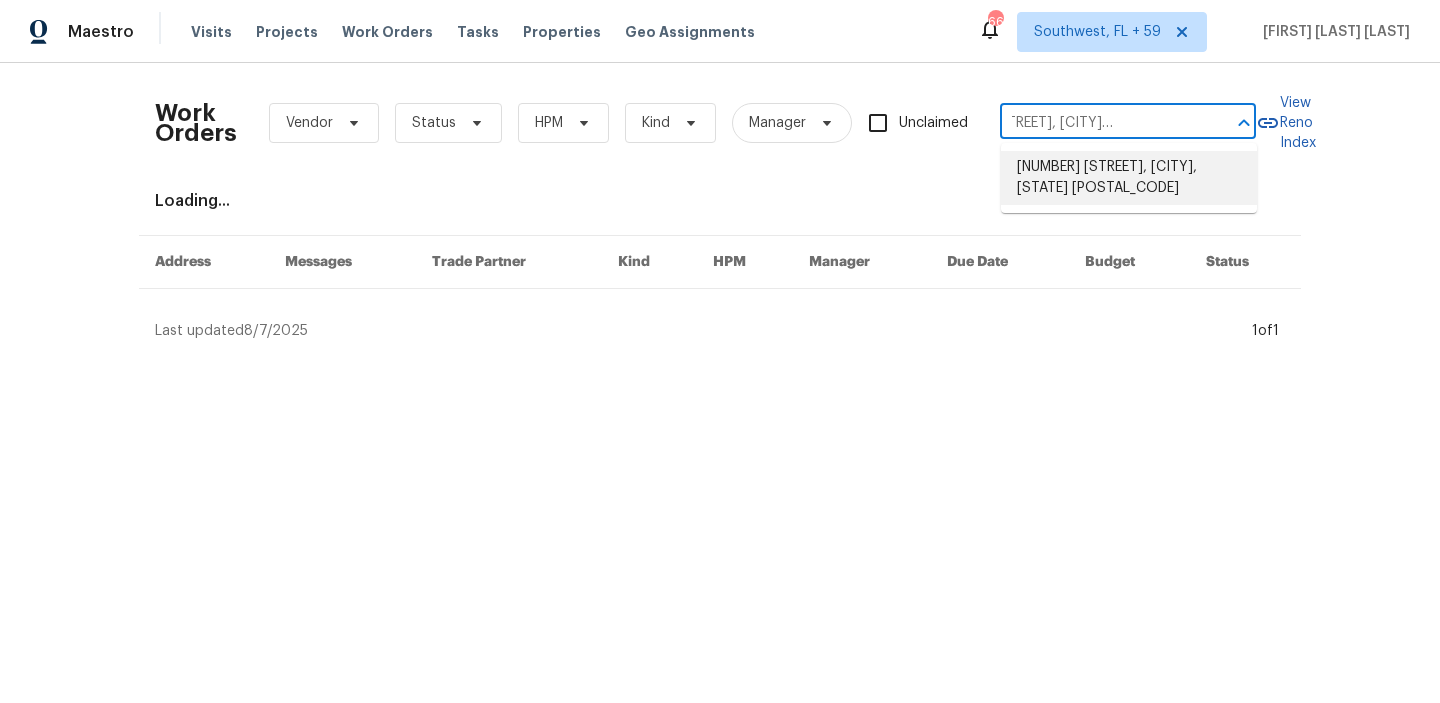 click on "[NUMBER] [STREET], [CITY], [STATE] [POSTAL_CODE]" at bounding box center [1129, 178] 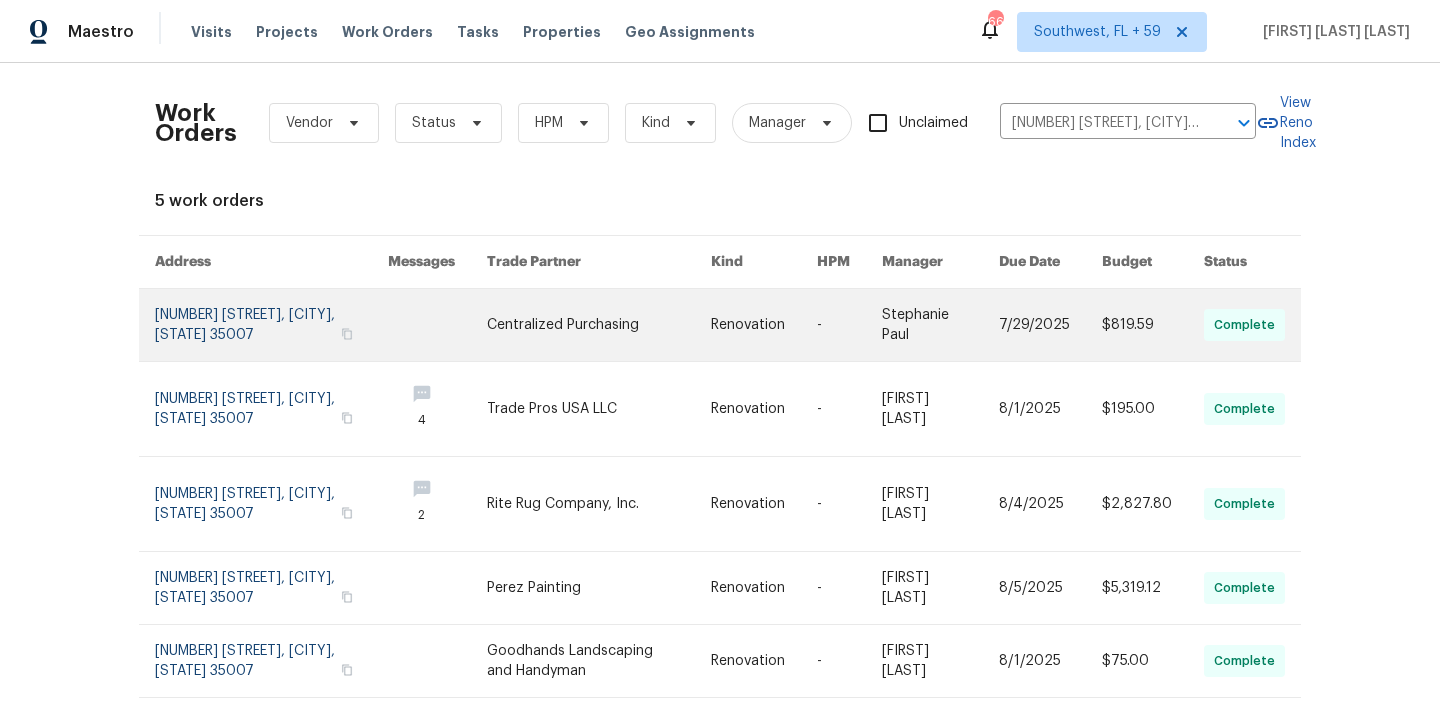 click on "7/29/2025" at bounding box center [1034, 325] 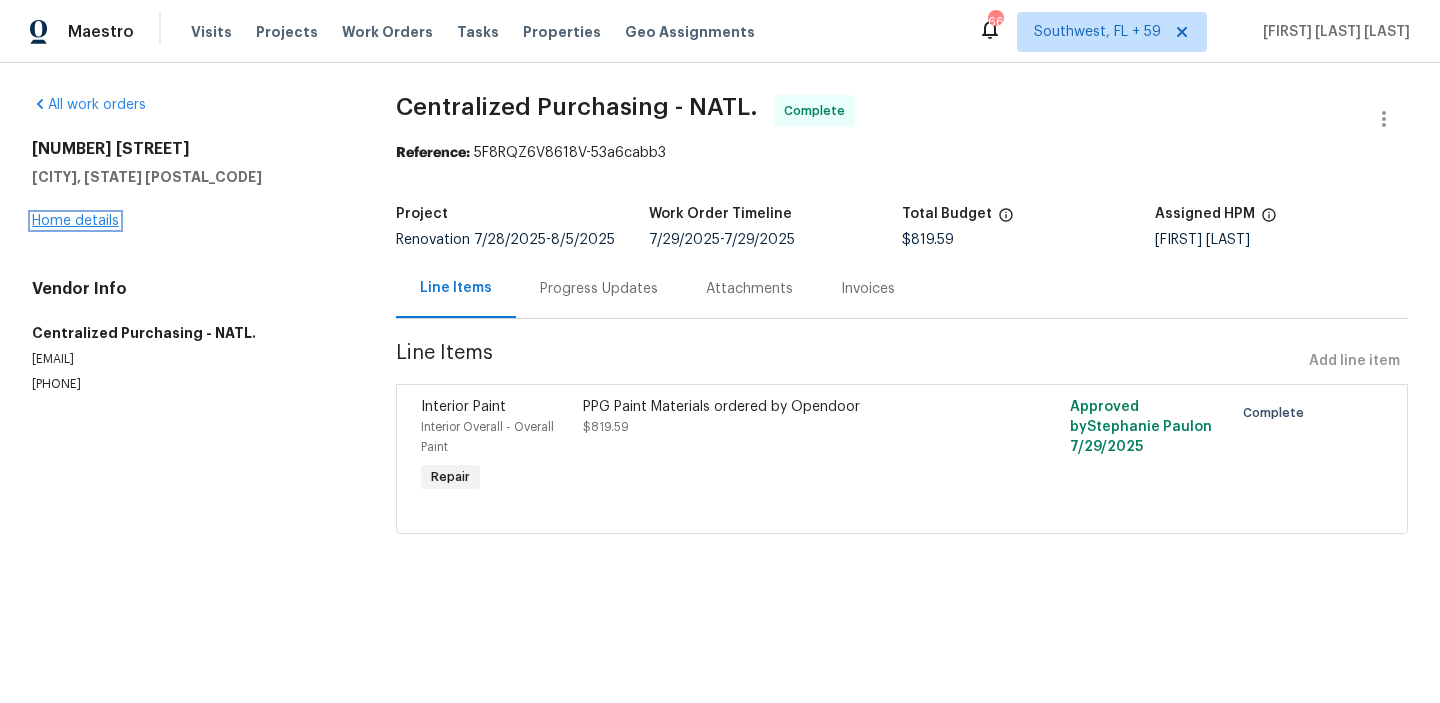 click on "Home details" at bounding box center [75, 221] 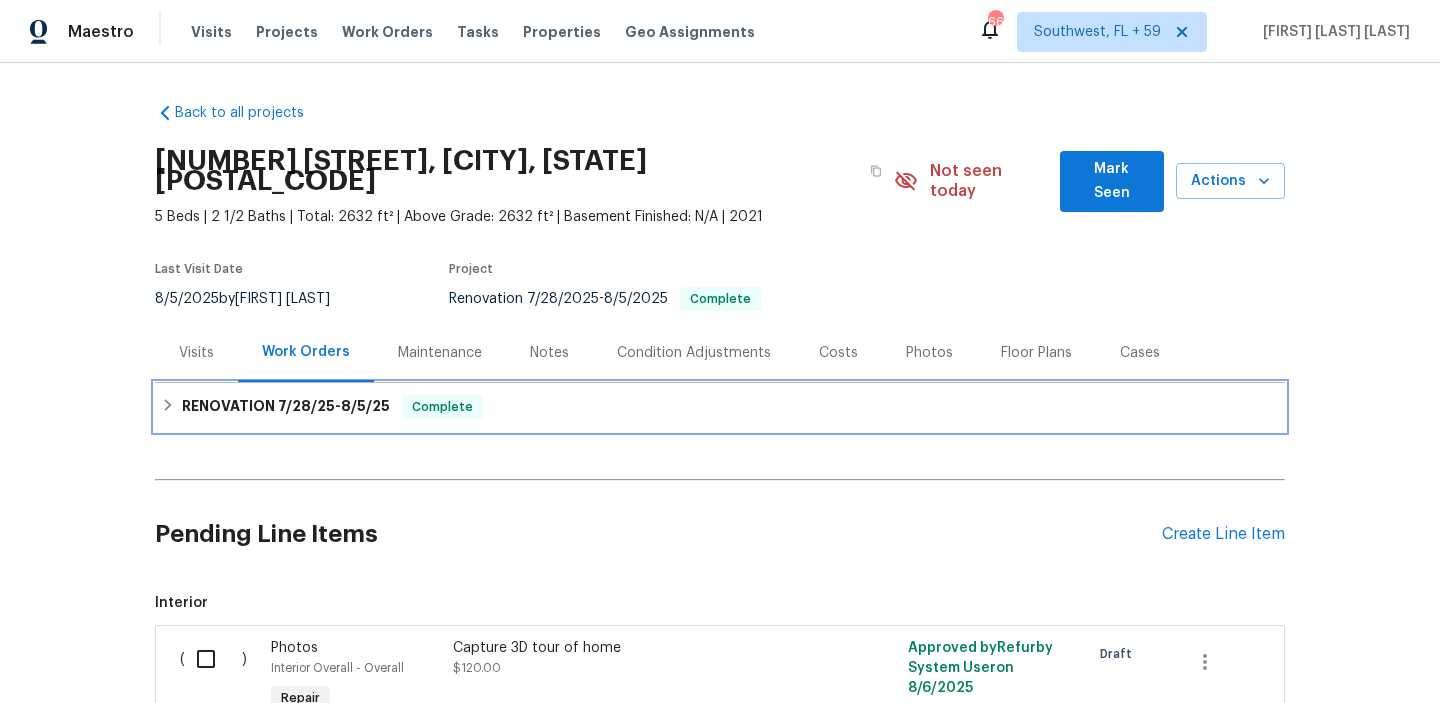 click on "RENOVATION   [DATE]  -  [DATE] Complete" at bounding box center (720, 407) 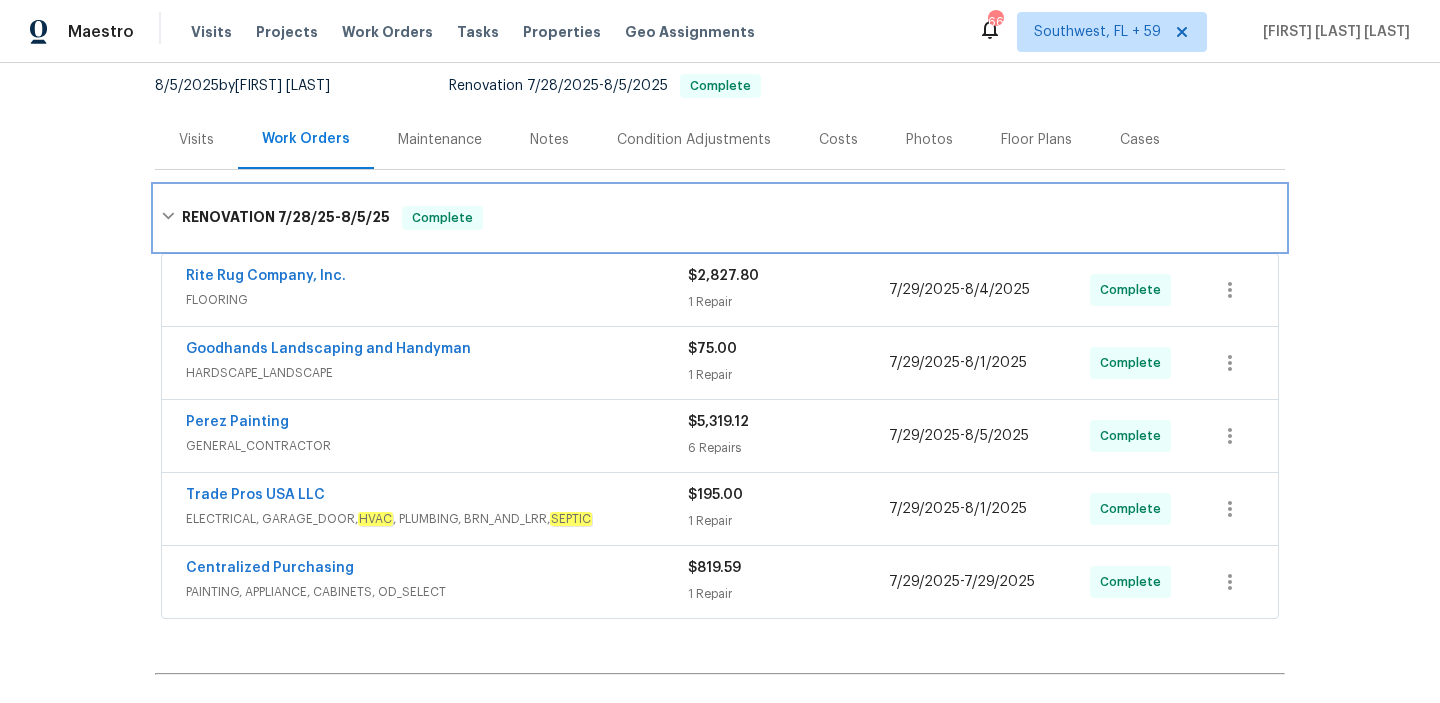 scroll, scrollTop: 226, scrollLeft: 0, axis: vertical 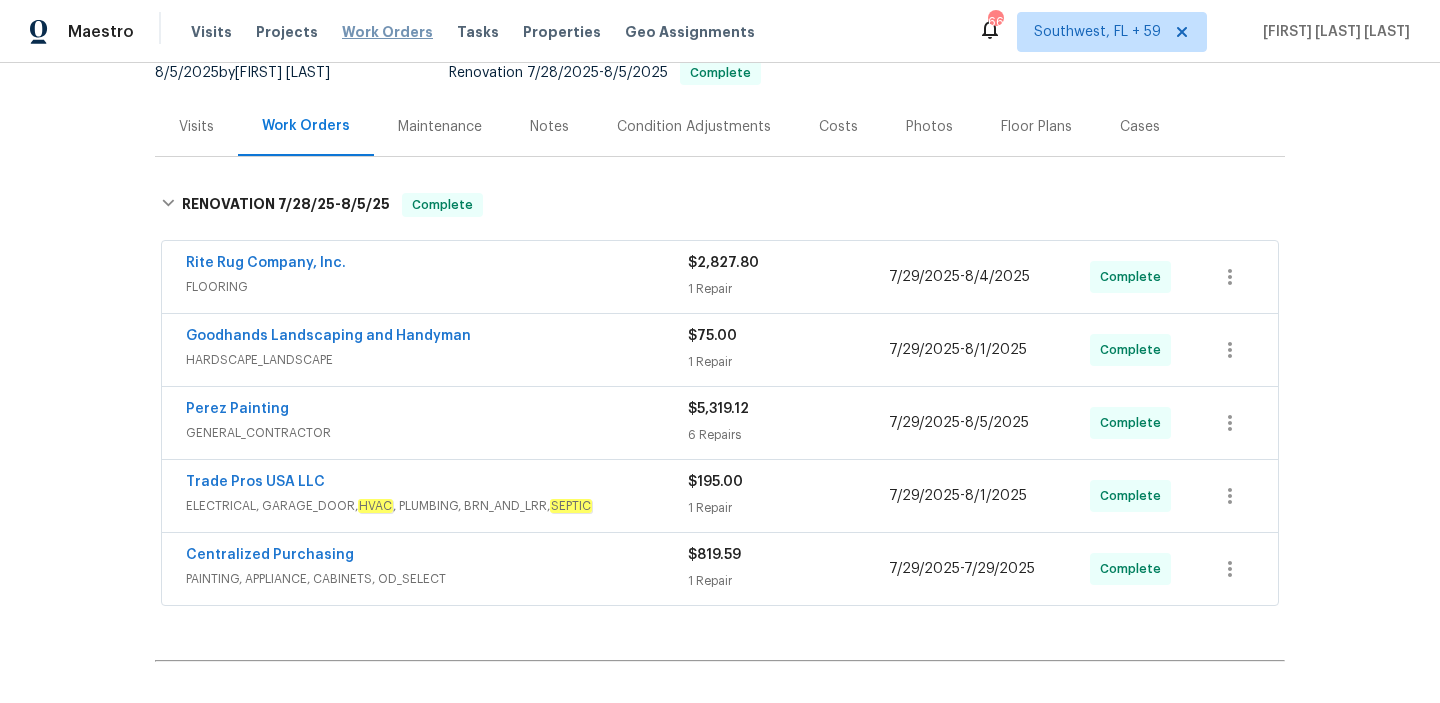 click on "Work Orders" at bounding box center [387, 32] 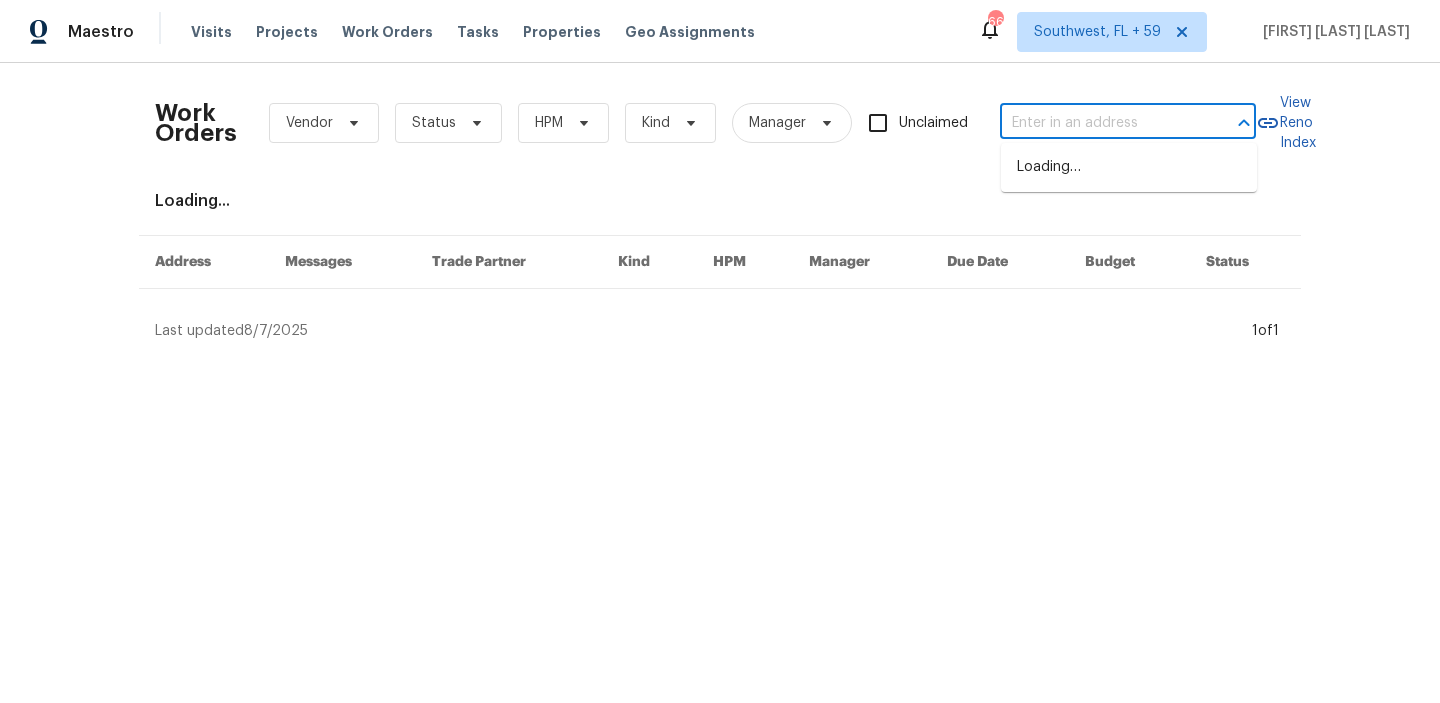 click at bounding box center [1100, 123] 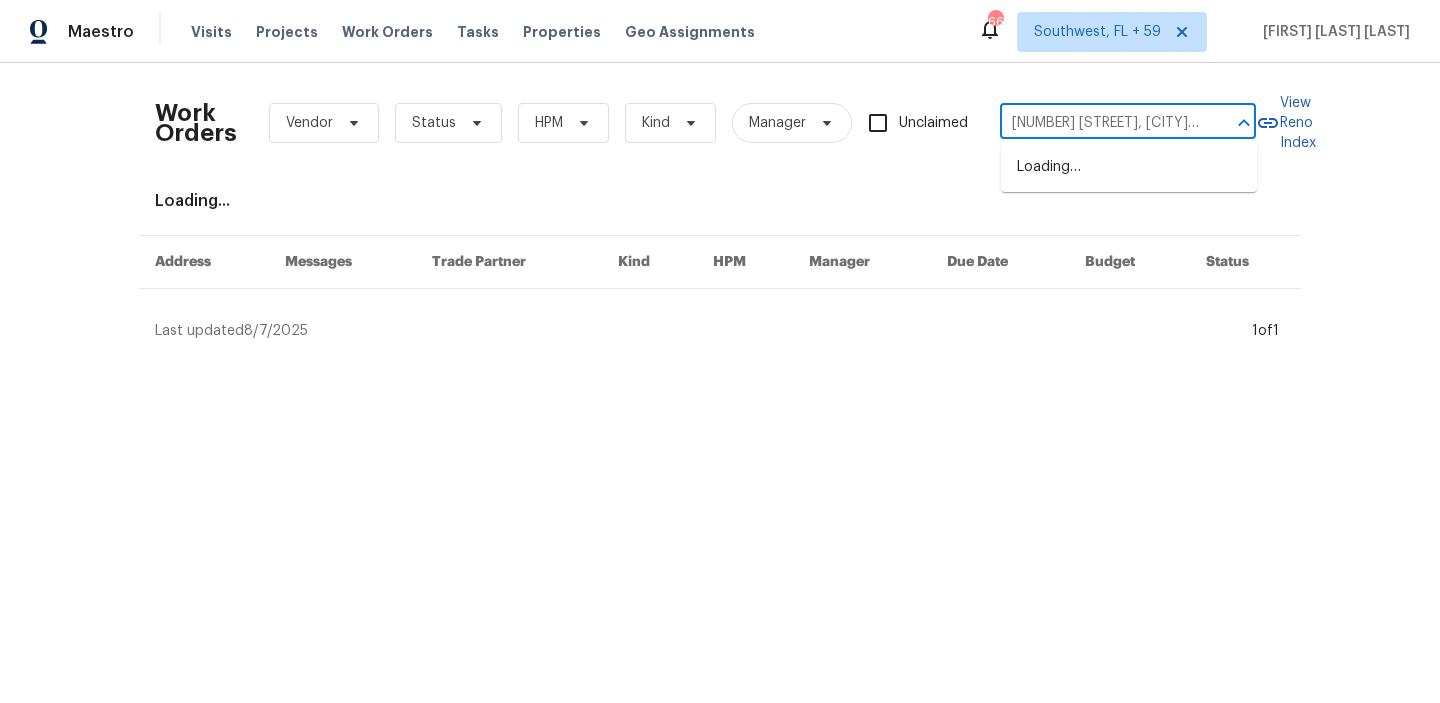 scroll, scrollTop: 0, scrollLeft: 66, axis: horizontal 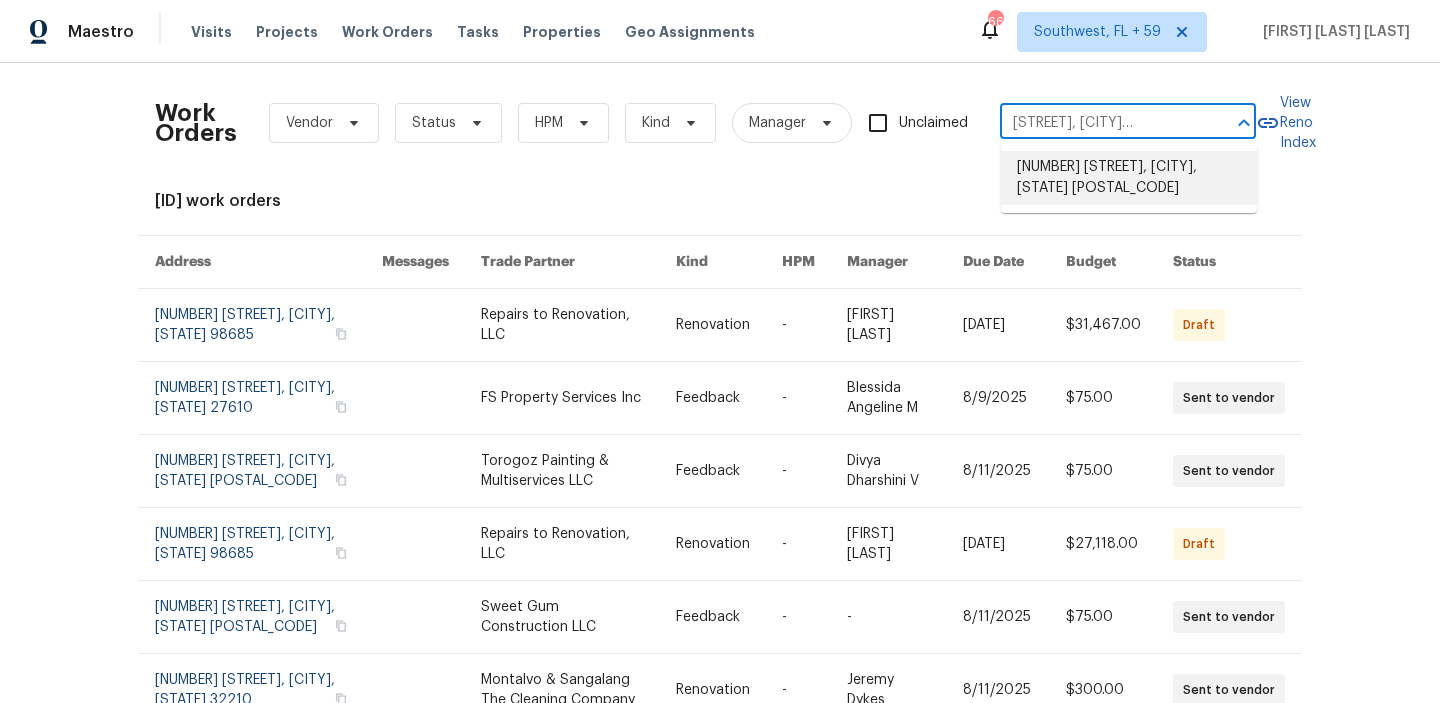 click on "[NUMBER] [STREET], [CITY], [STATE] [POSTAL_CODE]" at bounding box center [1129, 178] 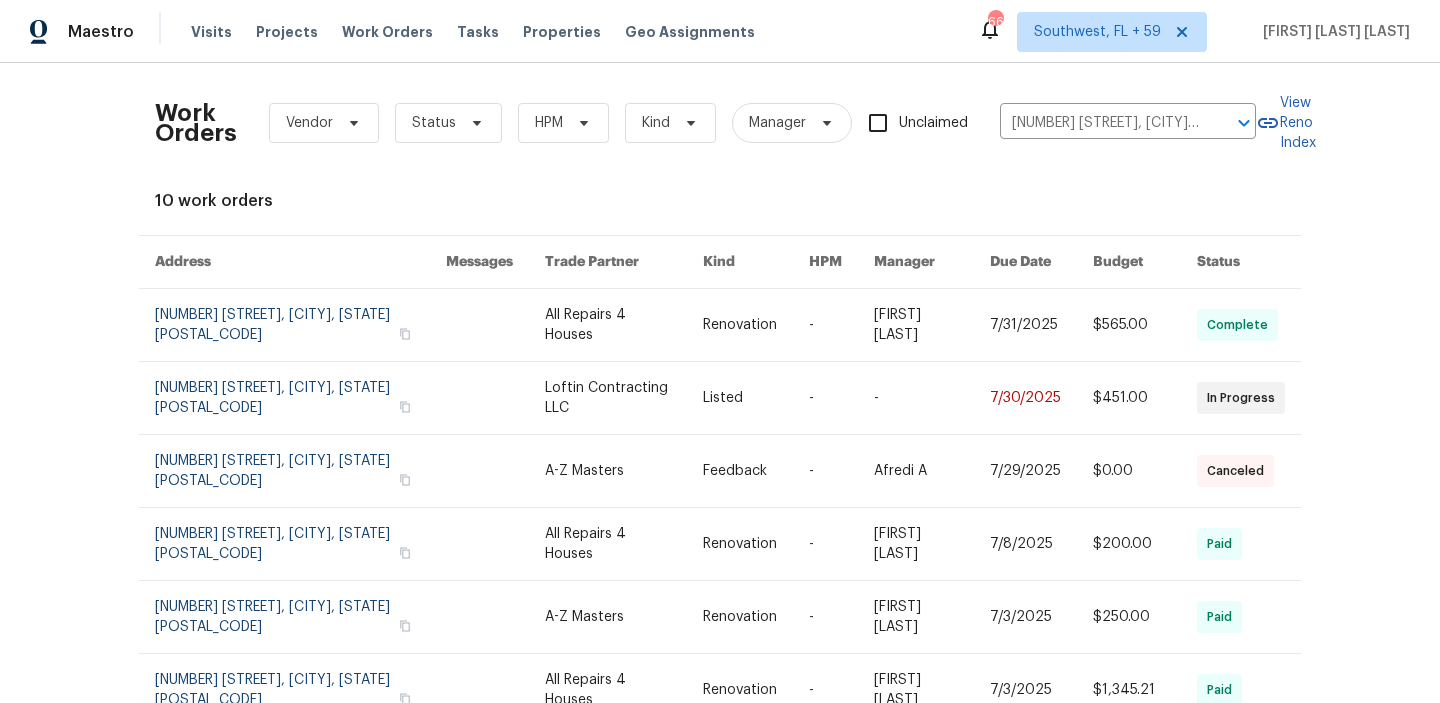 click at bounding box center [1041, 325] 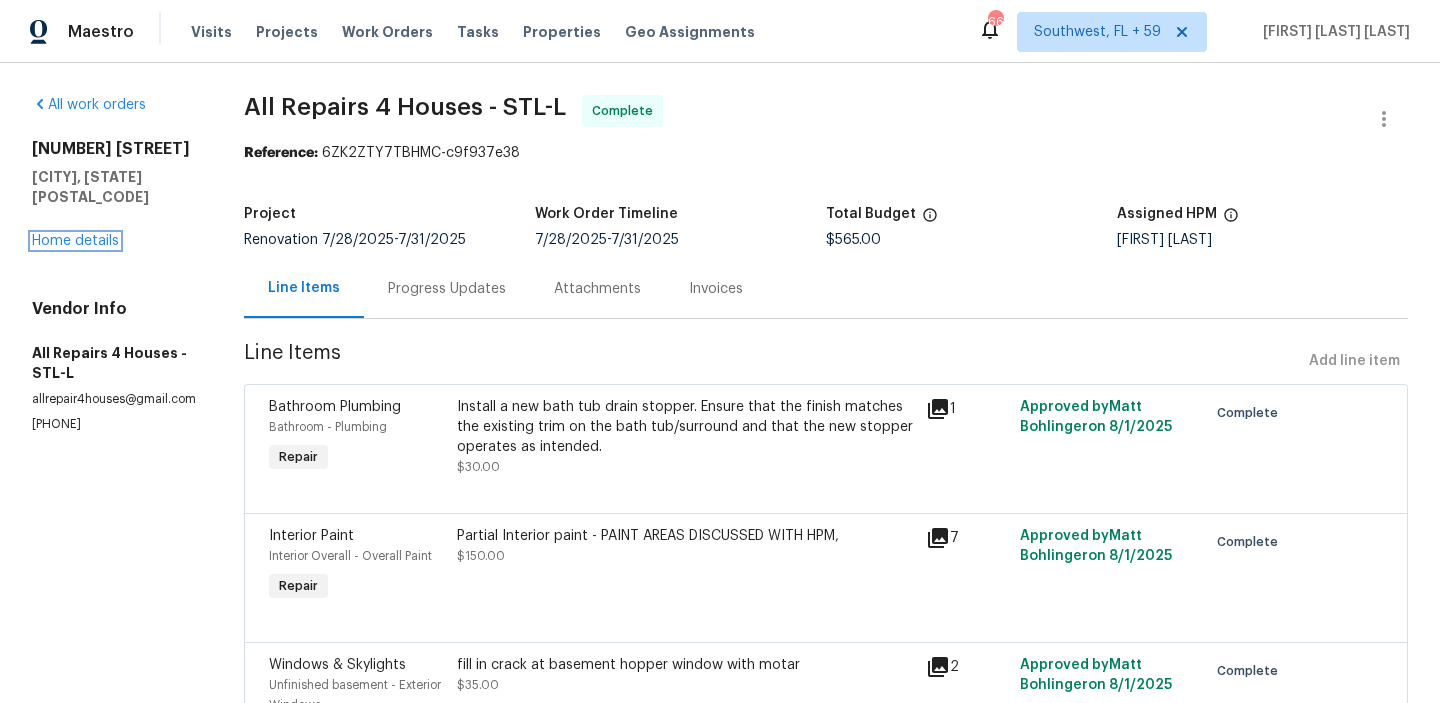 click on "Home details" at bounding box center [75, 241] 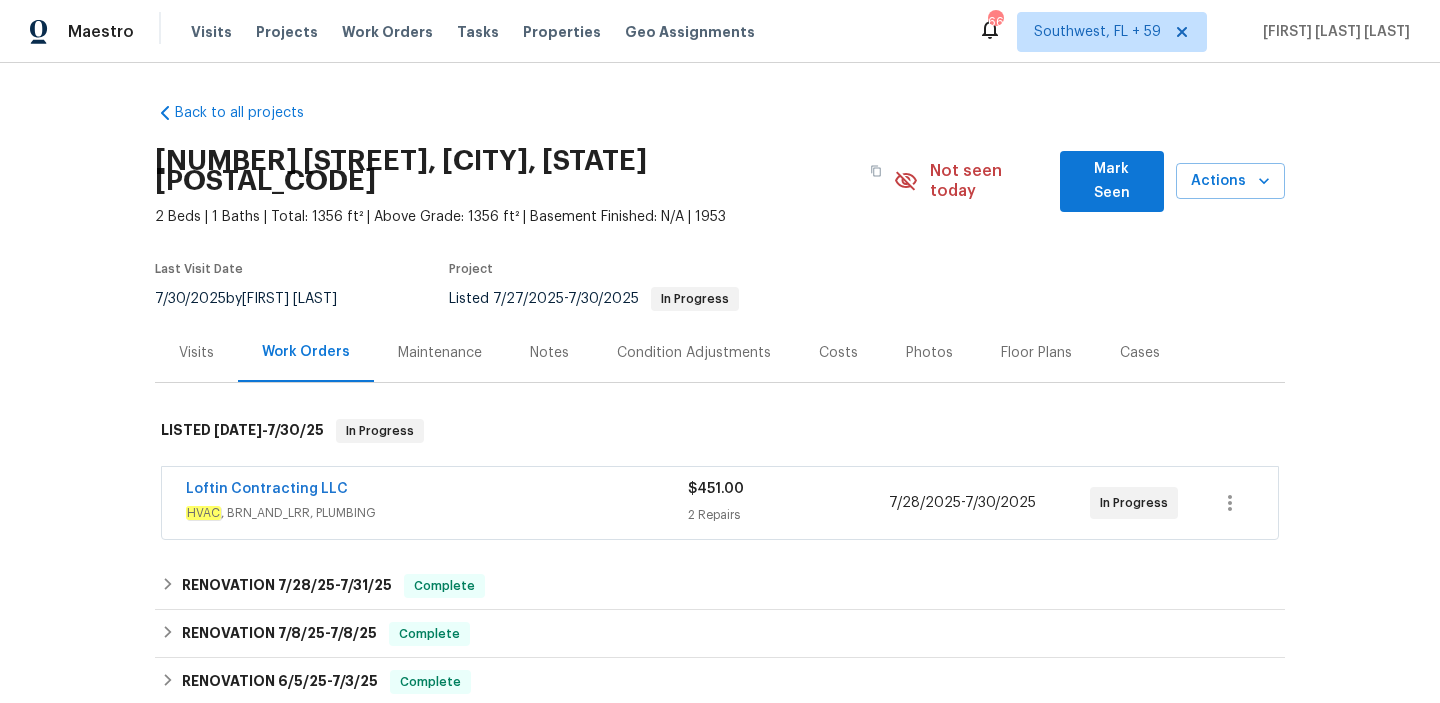 scroll, scrollTop: 10, scrollLeft: 0, axis: vertical 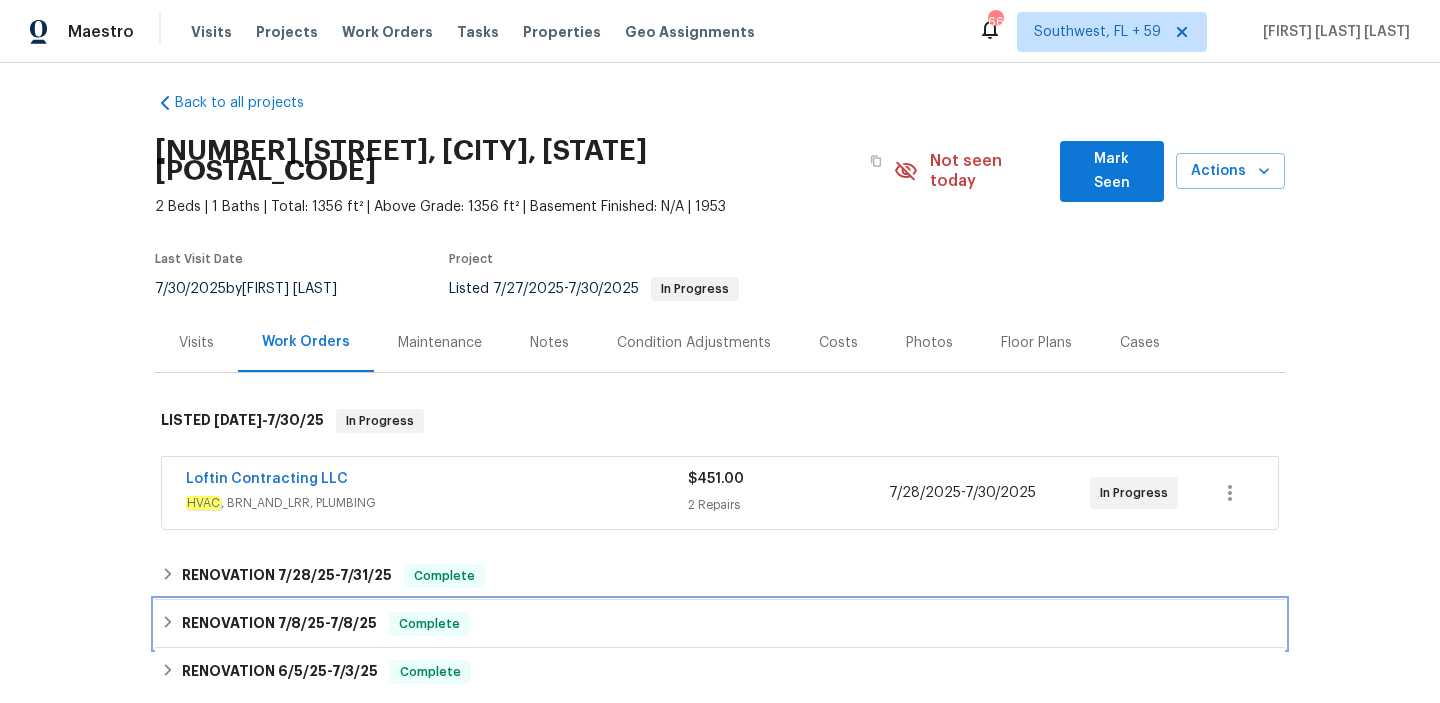 click on "RENOVATION   [DATE]  -  [DATE] Complete" at bounding box center (720, 624) 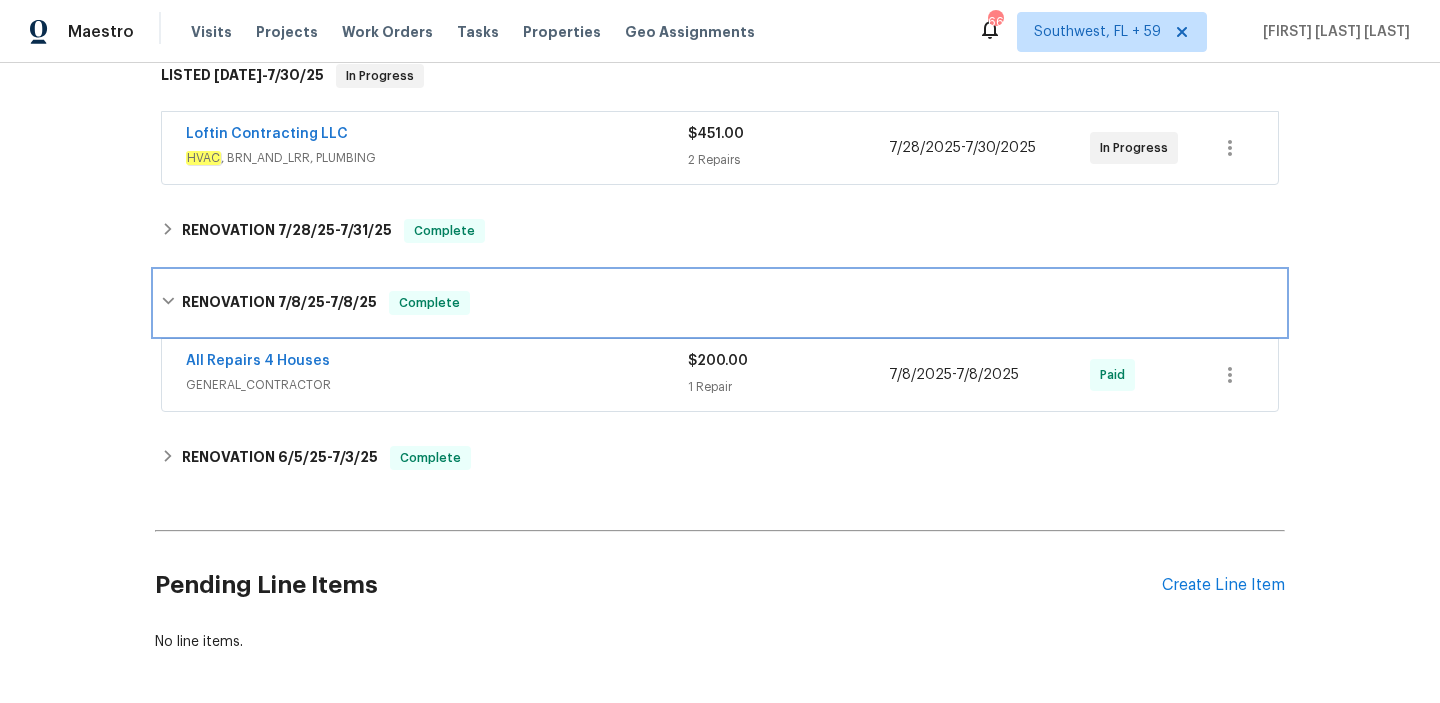 scroll, scrollTop: 326, scrollLeft: 0, axis: vertical 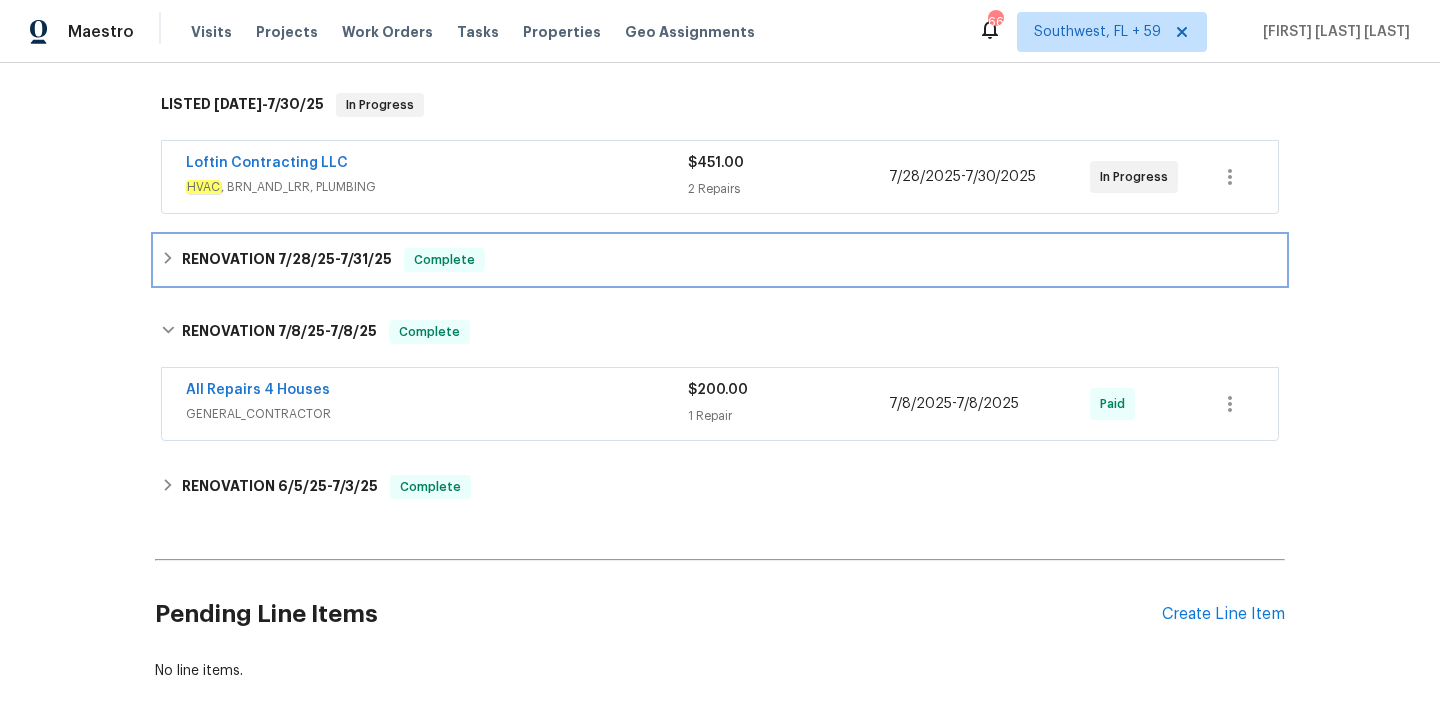 click on "RENOVATION   [DATE]  -  [DATE] Complete" at bounding box center [720, 260] 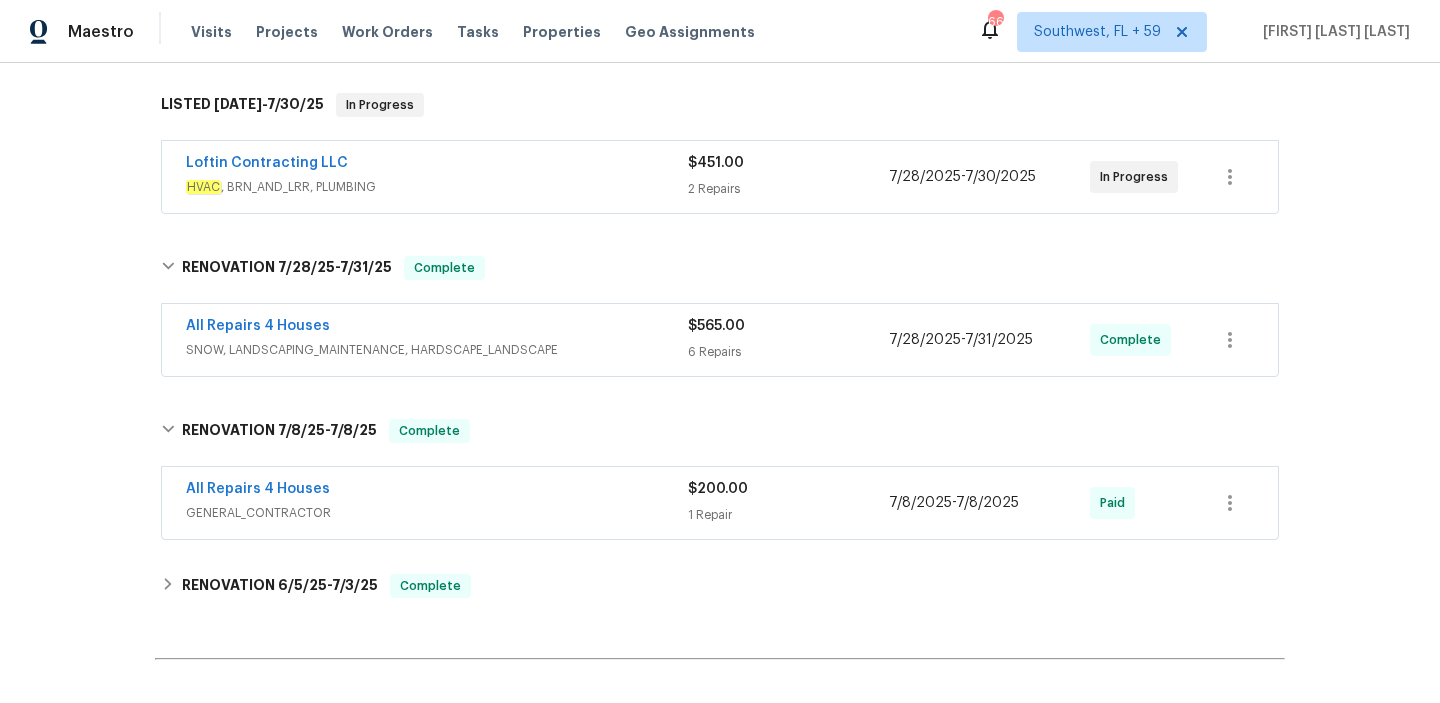 click on "All Repairs 4 Houses" at bounding box center [437, 491] 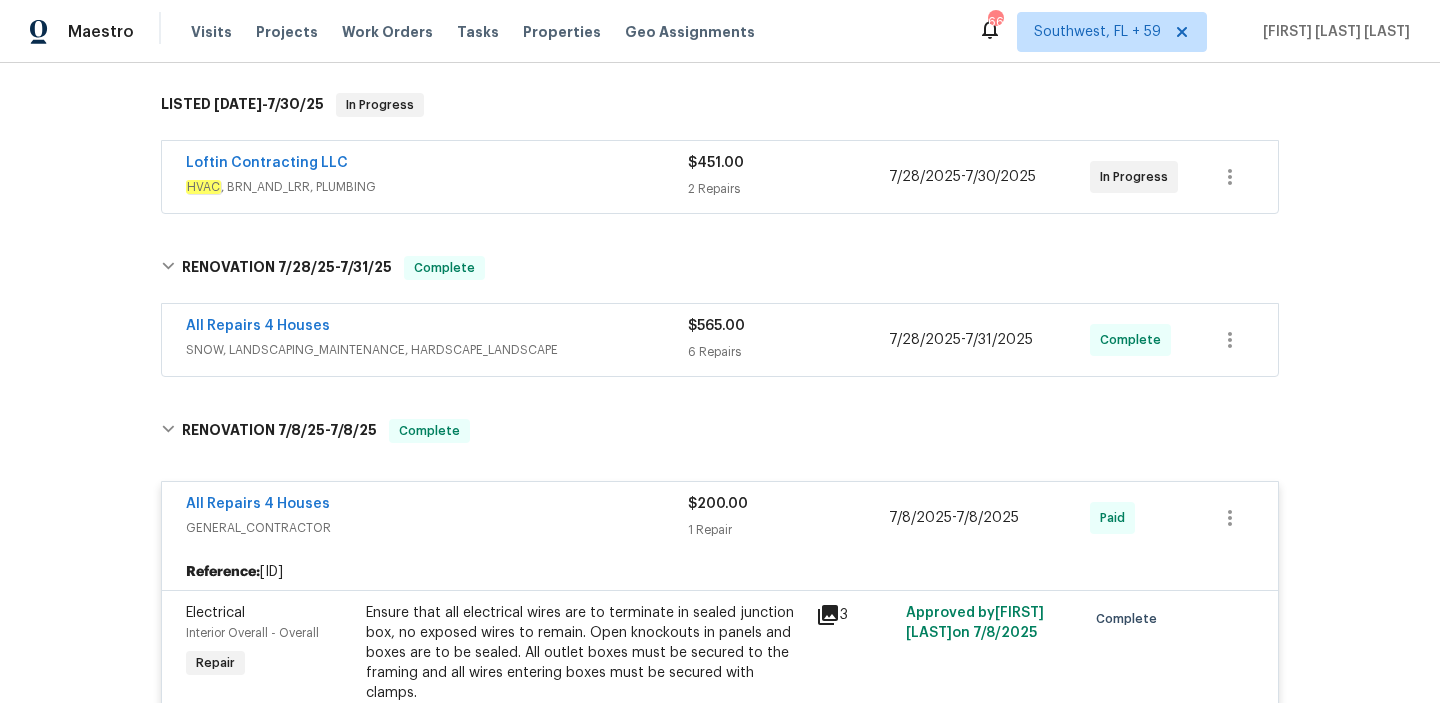 click on "SNOW, LANDSCAPING_MAINTENANCE, HARDSCAPE_LANDSCAPE" at bounding box center (437, 350) 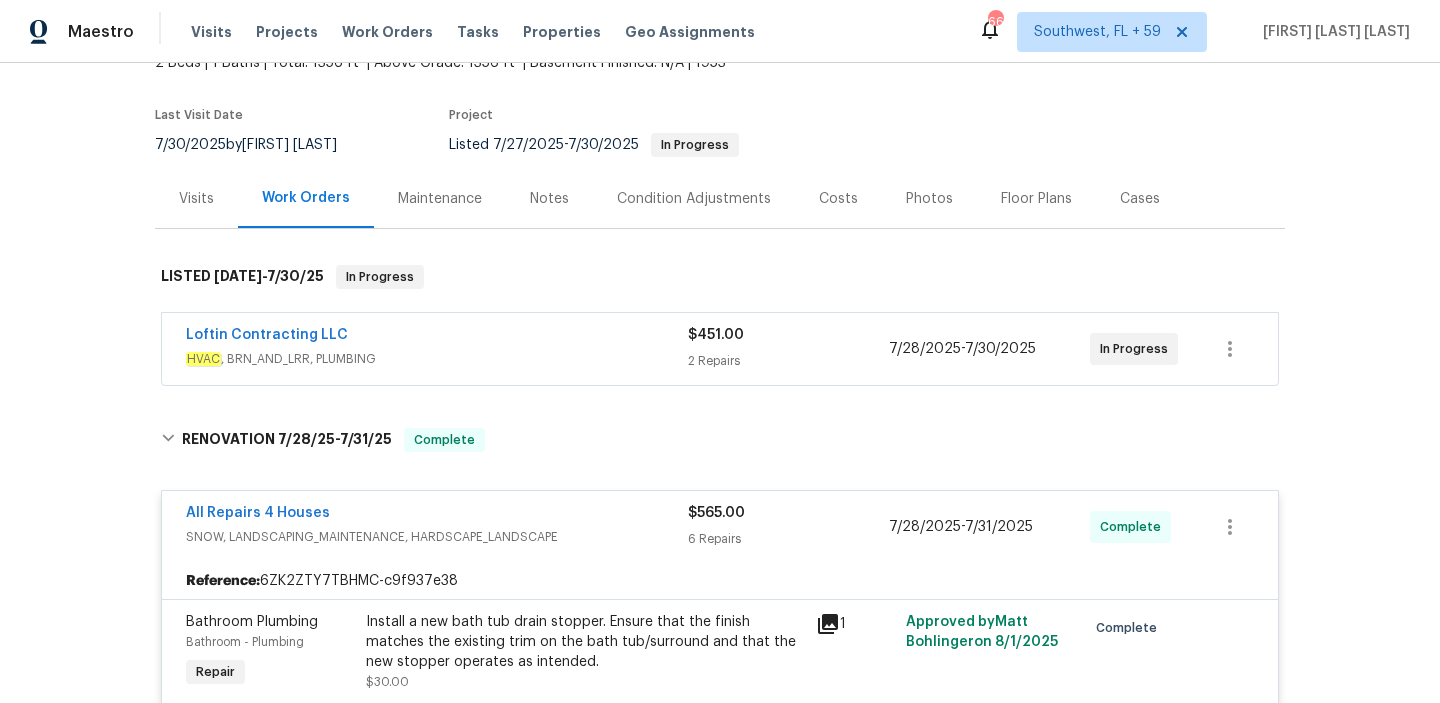scroll, scrollTop: 124, scrollLeft: 0, axis: vertical 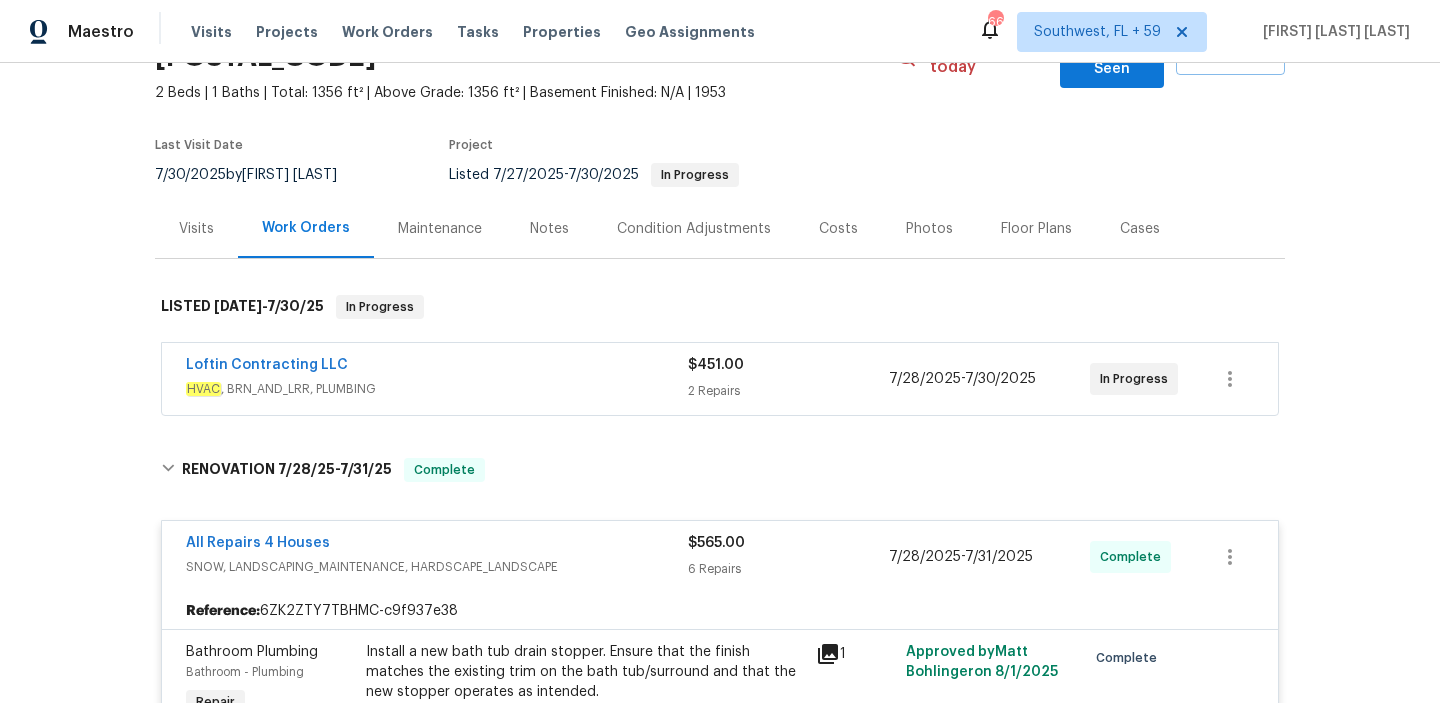 click on "HVAC , BRN_AND_LRR, PLUMBING" at bounding box center (437, 389) 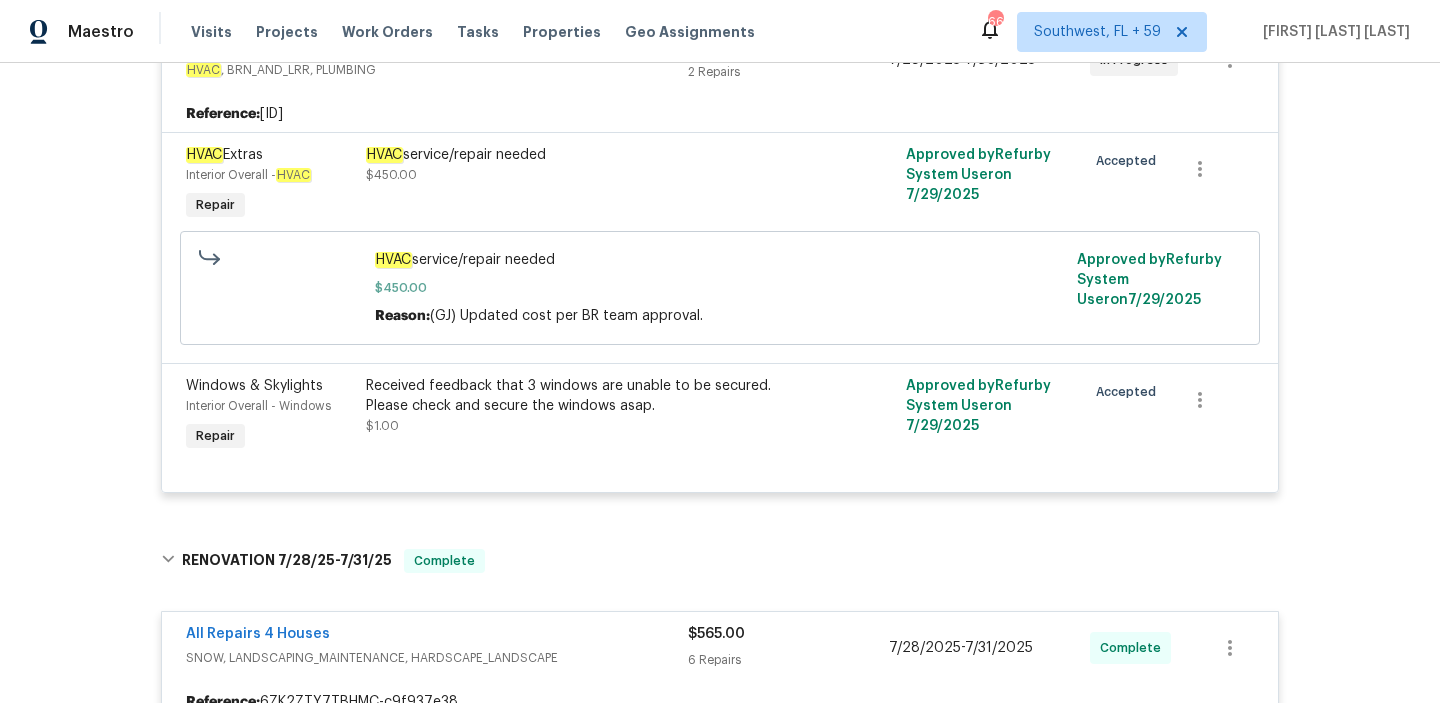 scroll, scrollTop: 485, scrollLeft: 0, axis: vertical 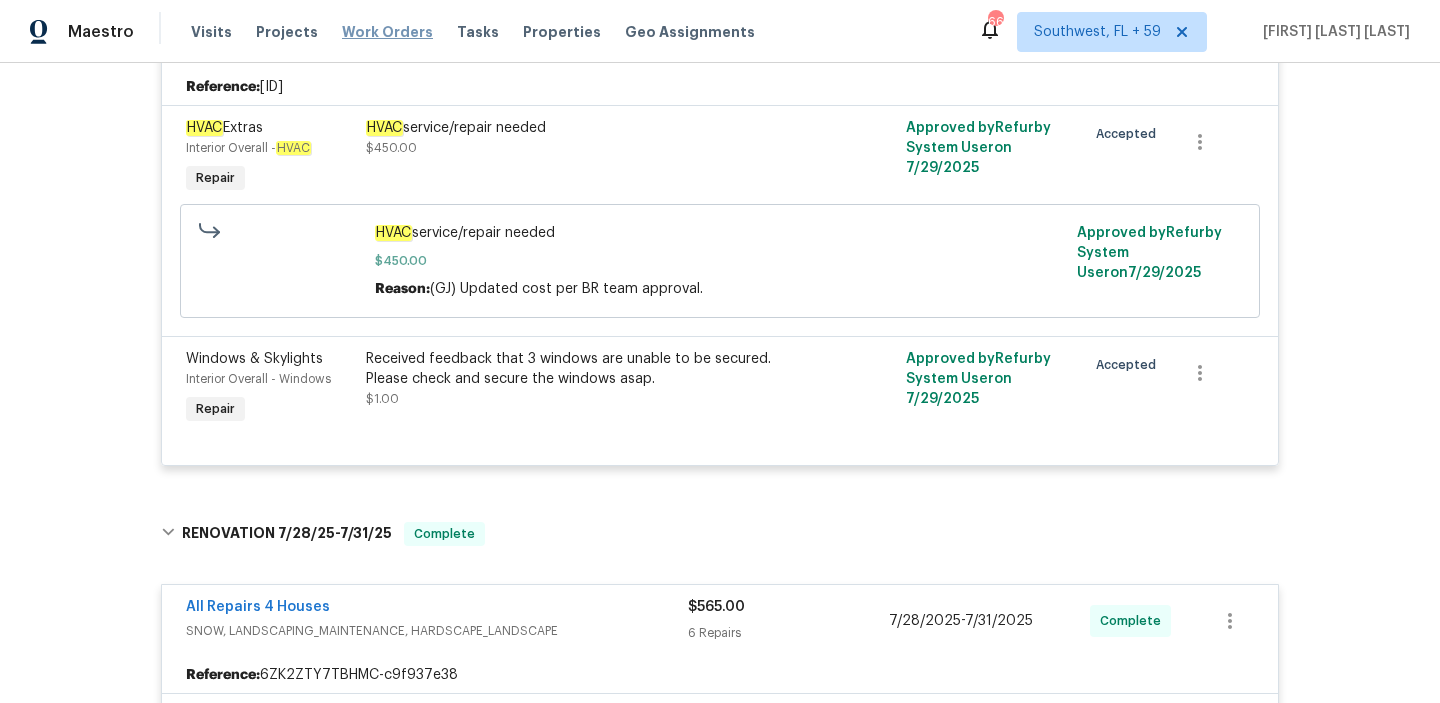 click on "Work Orders" at bounding box center (387, 32) 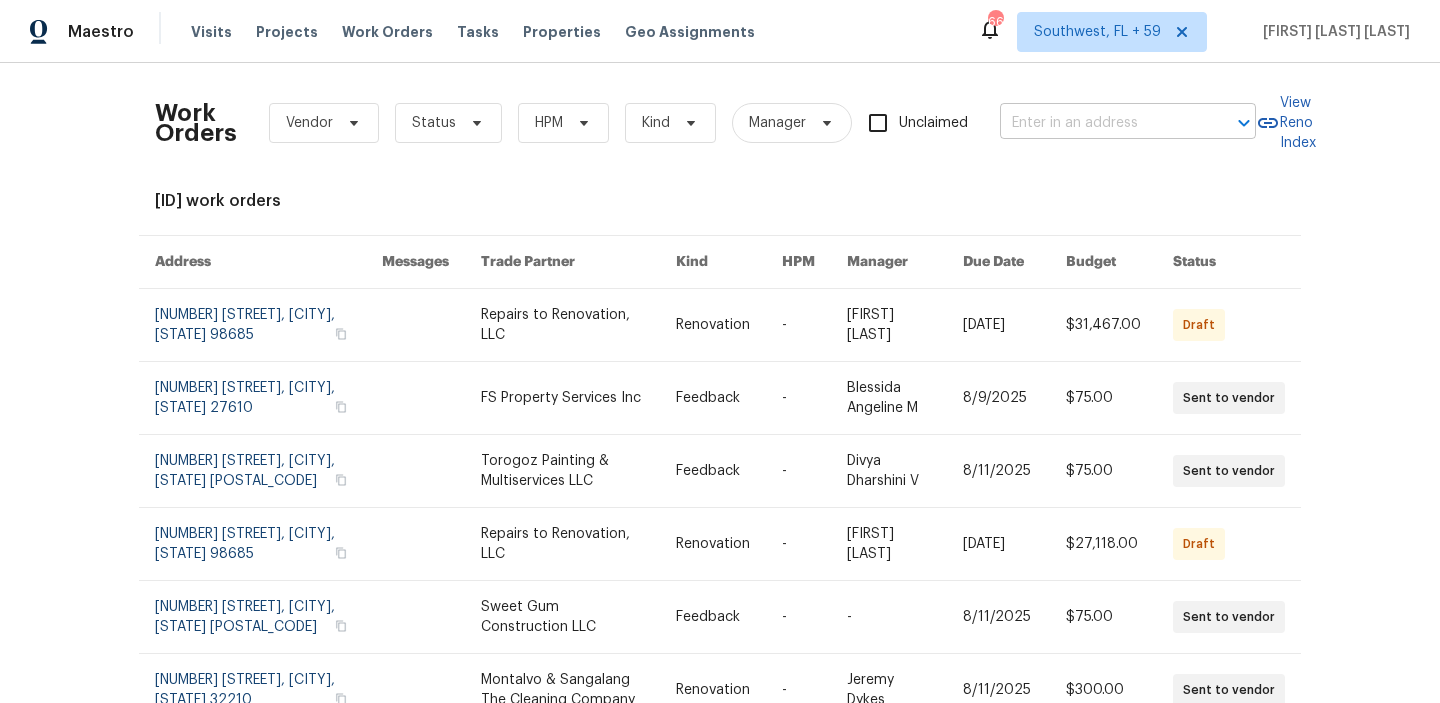 click at bounding box center (1100, 123) 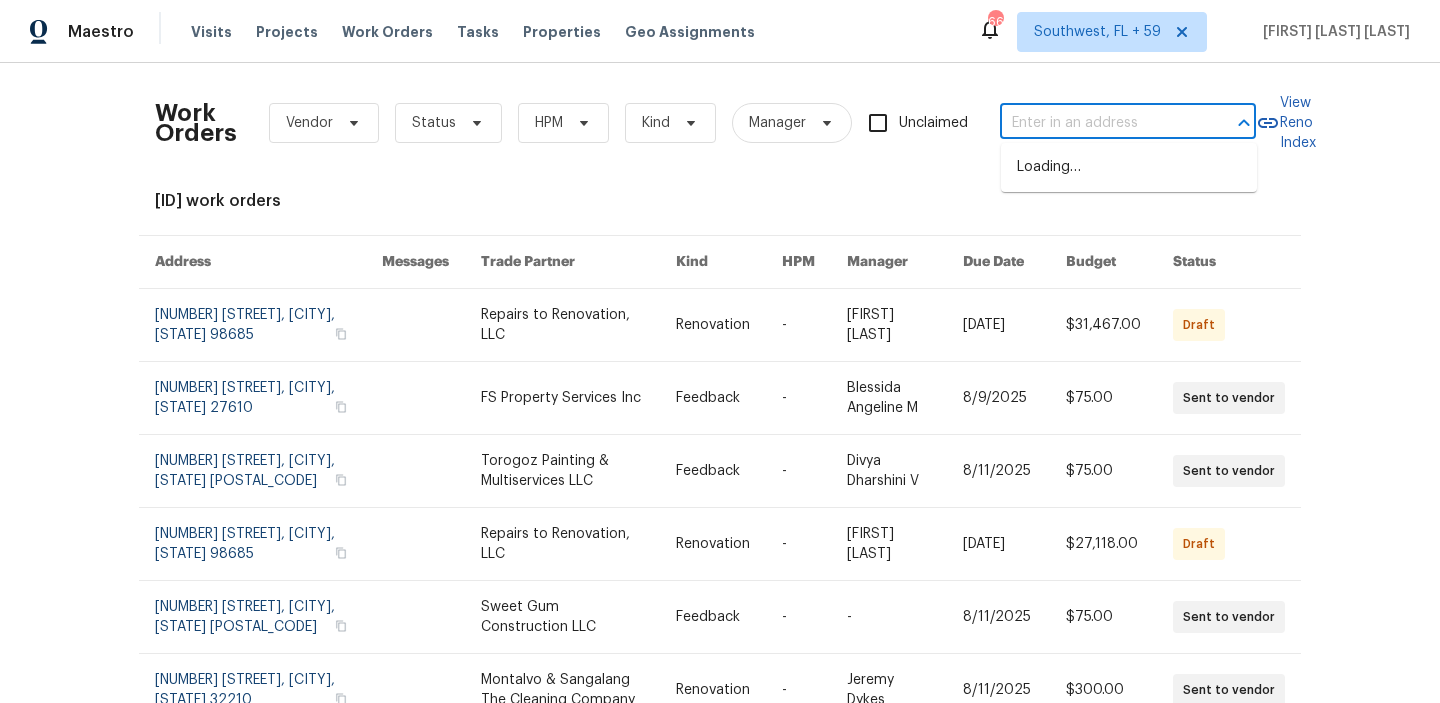 paste on "[NUMBER] [STREET], [CITY], [STATE] [POSTAL_CODE]" 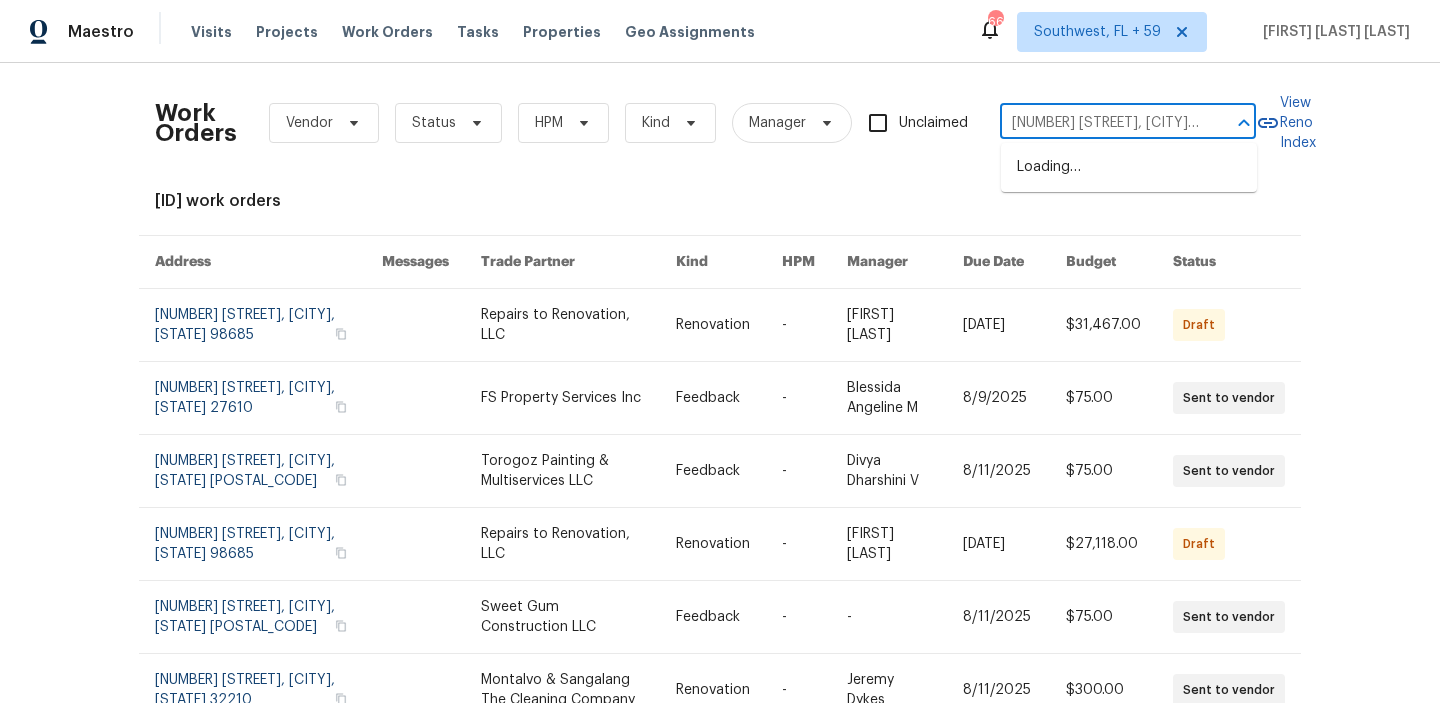 scroll, scrollTop: 0, scrollLeft: 78, axis: horizontal 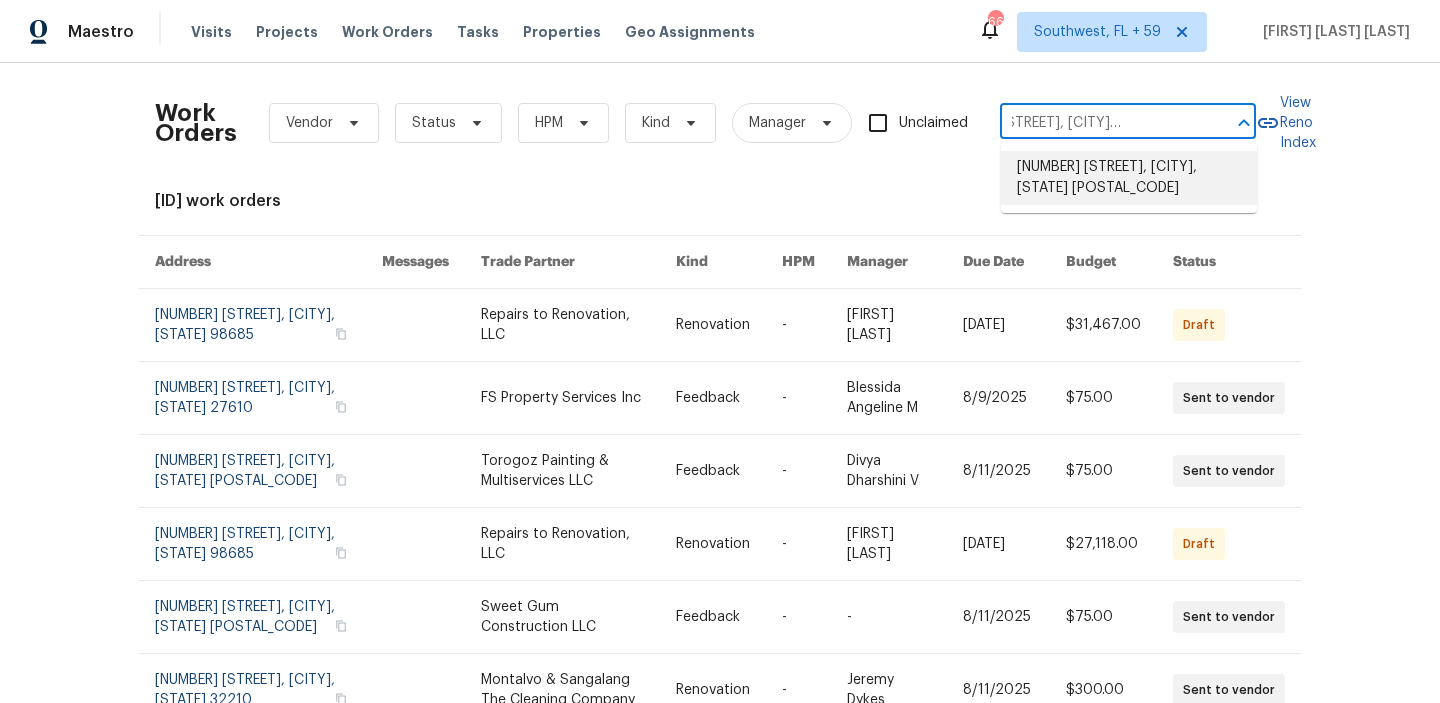 click on "[NUMBER] [STREET], [CITY], [STATE] [POSTAL_CODE]" at bounding box center (1129, 178) 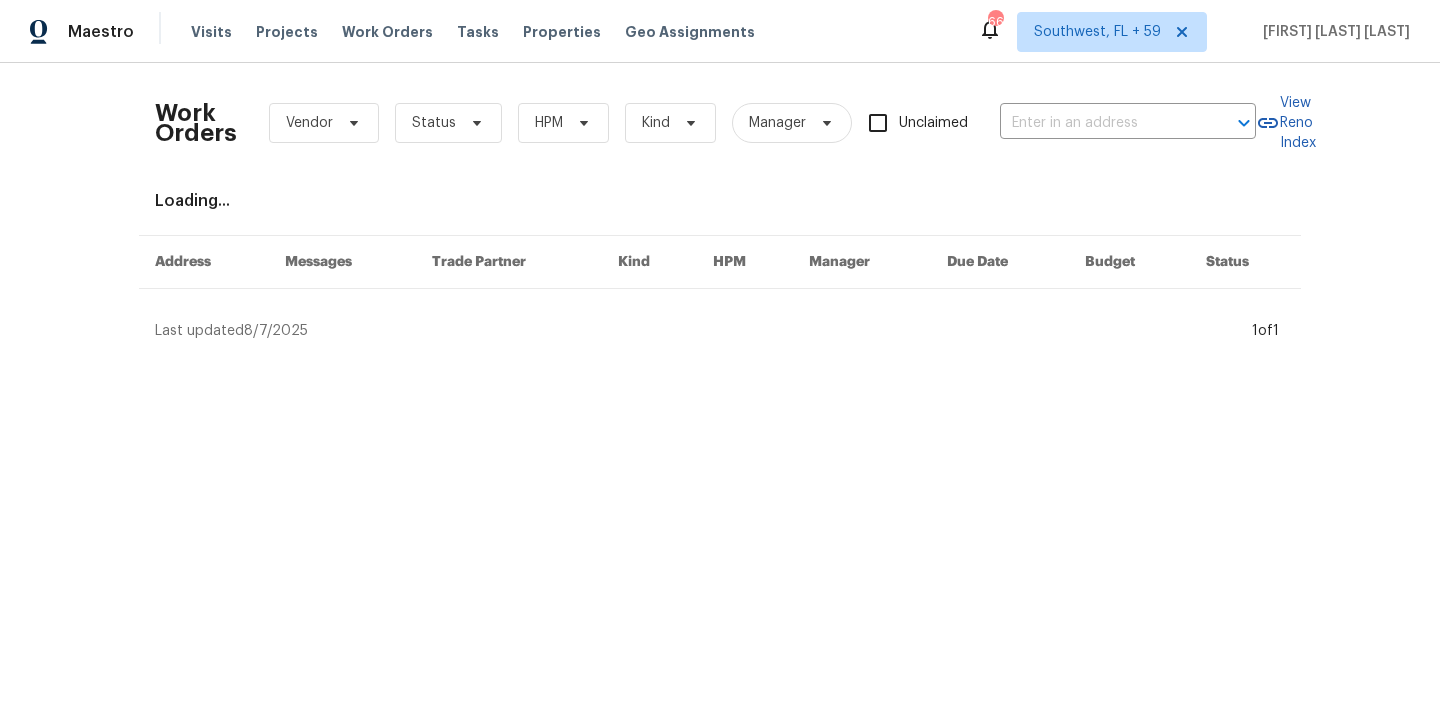 type on "[NUMBER] [STREET], [CITY], [STATE] [POSTAL_CODE]" 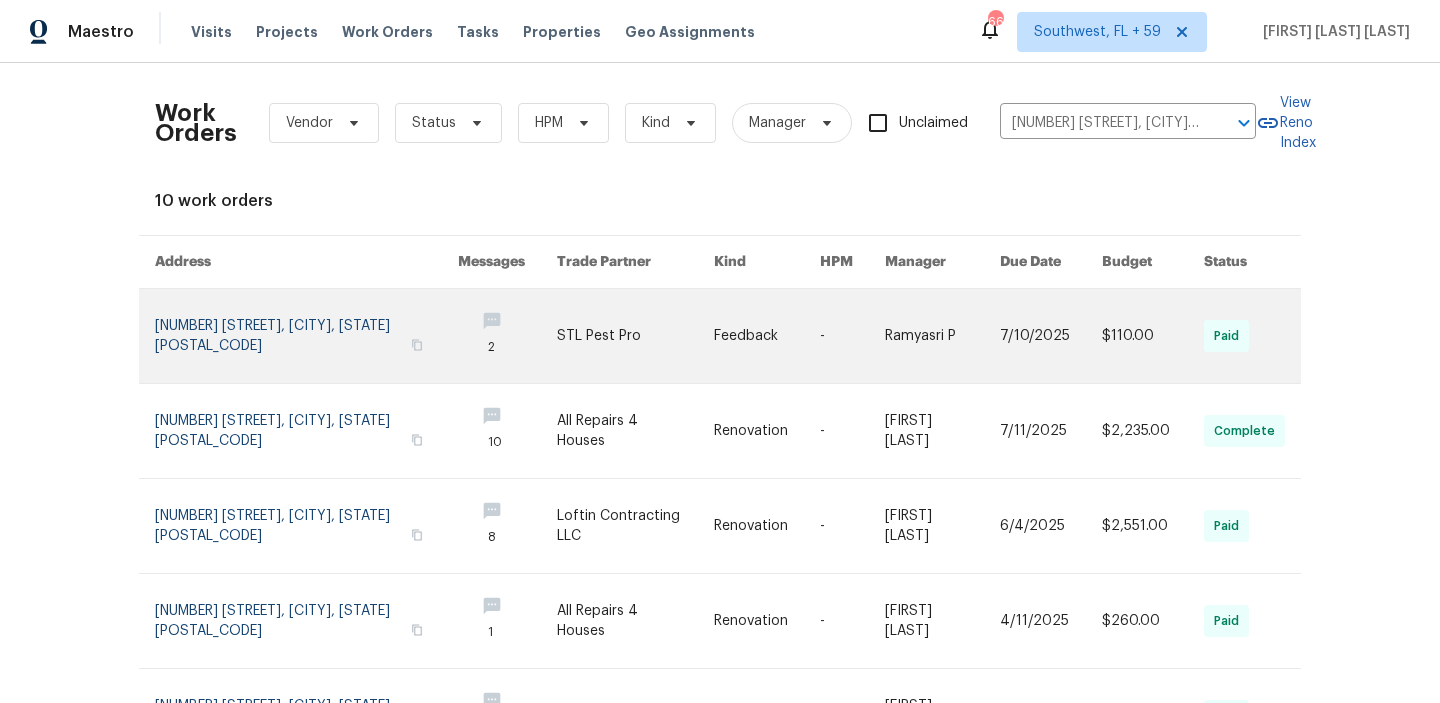 click at bounding box center [1051, 336] 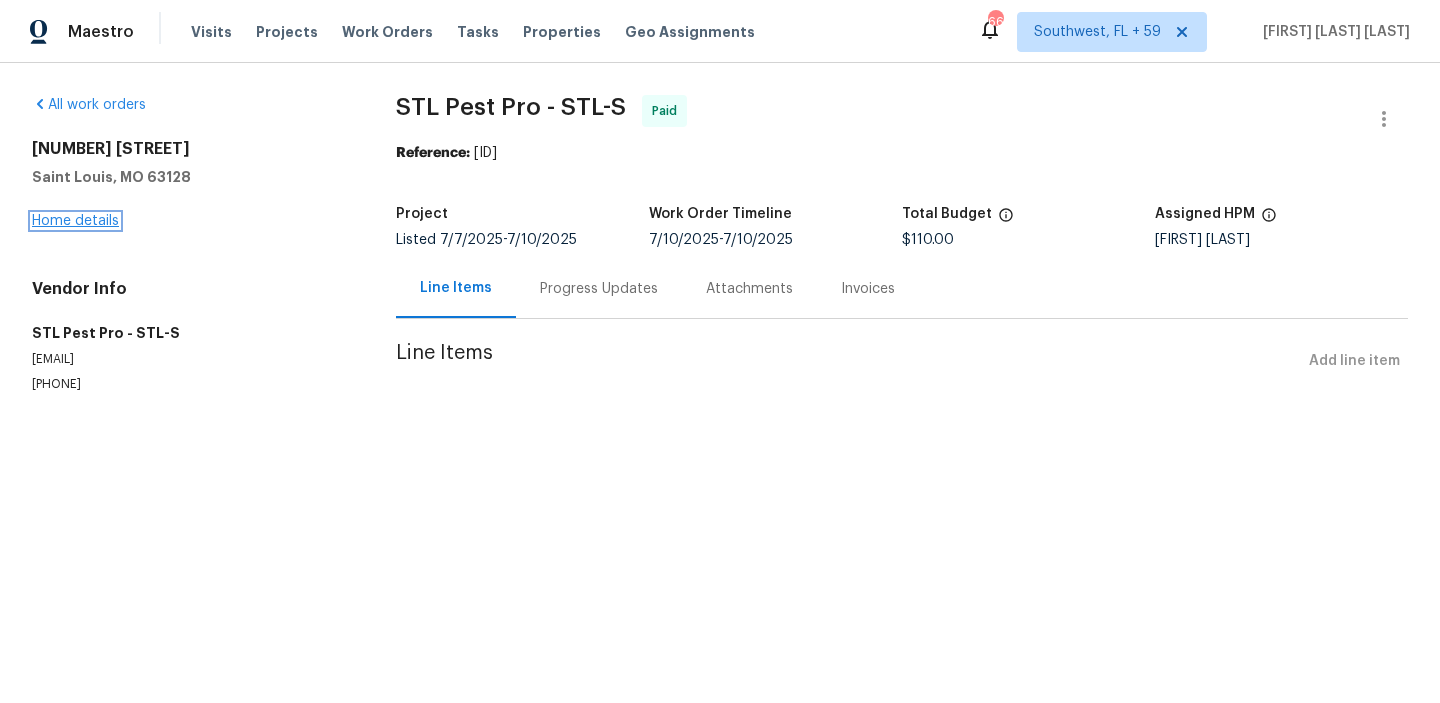click on "Home details" at bounding box center (75, 221) 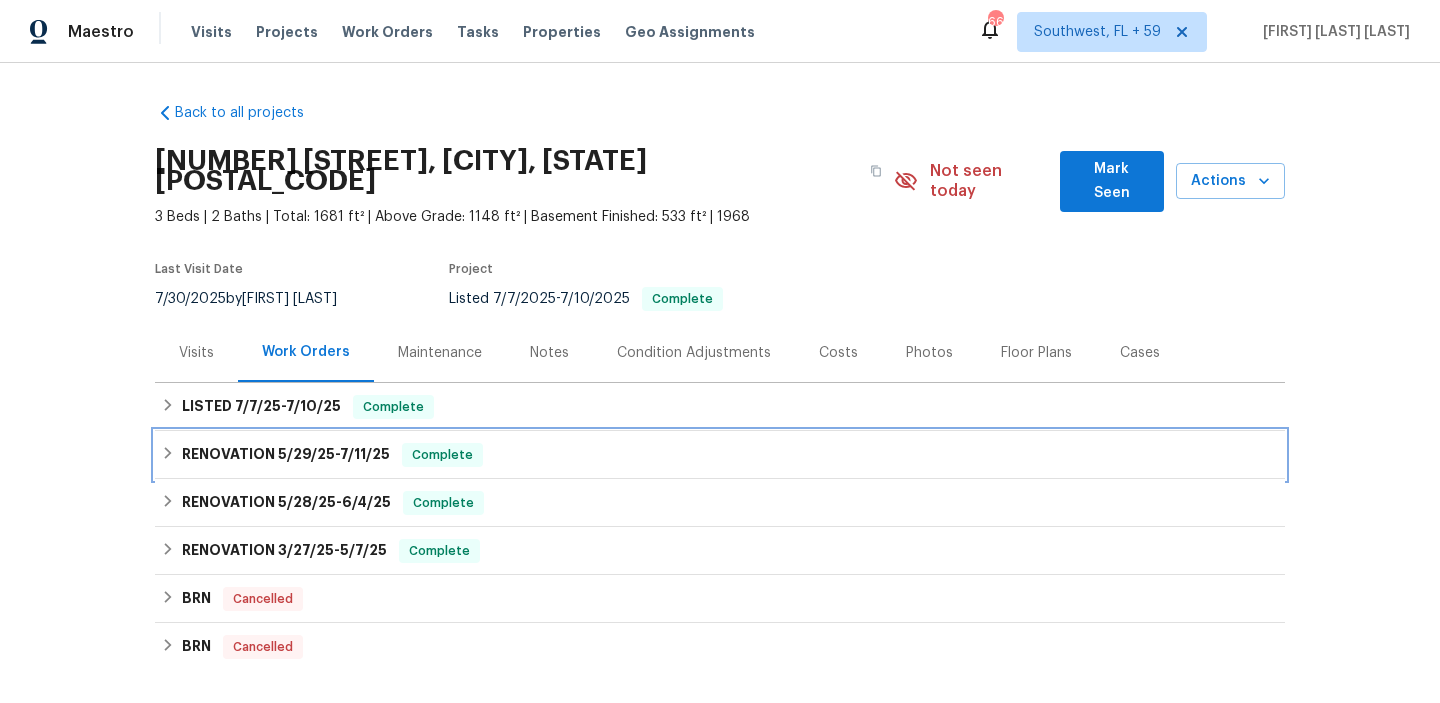 click on "7/11/25" at bounding box center (365, 454) 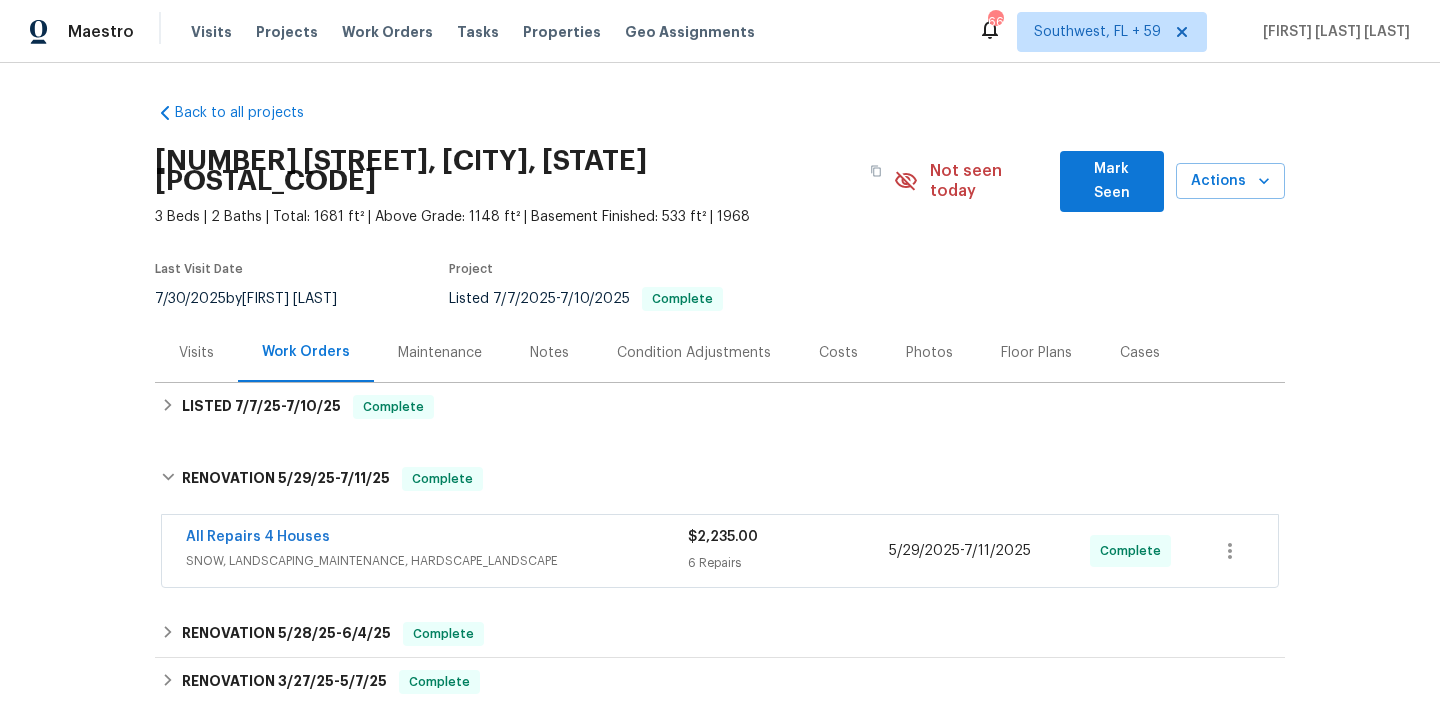 click on "All Repairs 4 Houses" at bounding box center [437, 539] 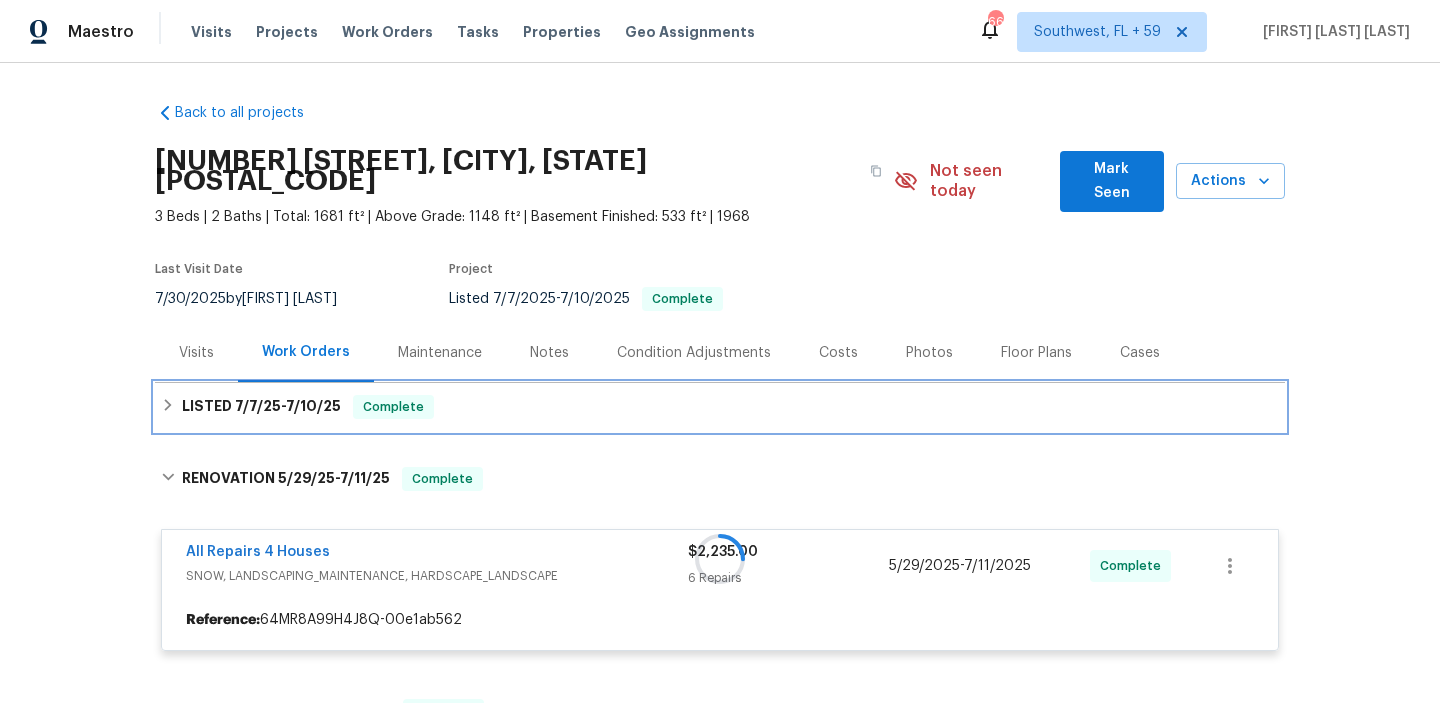 click on "LISTED   7/7/25  -  7/10/25 Complete" at bounding box center (720, 407) 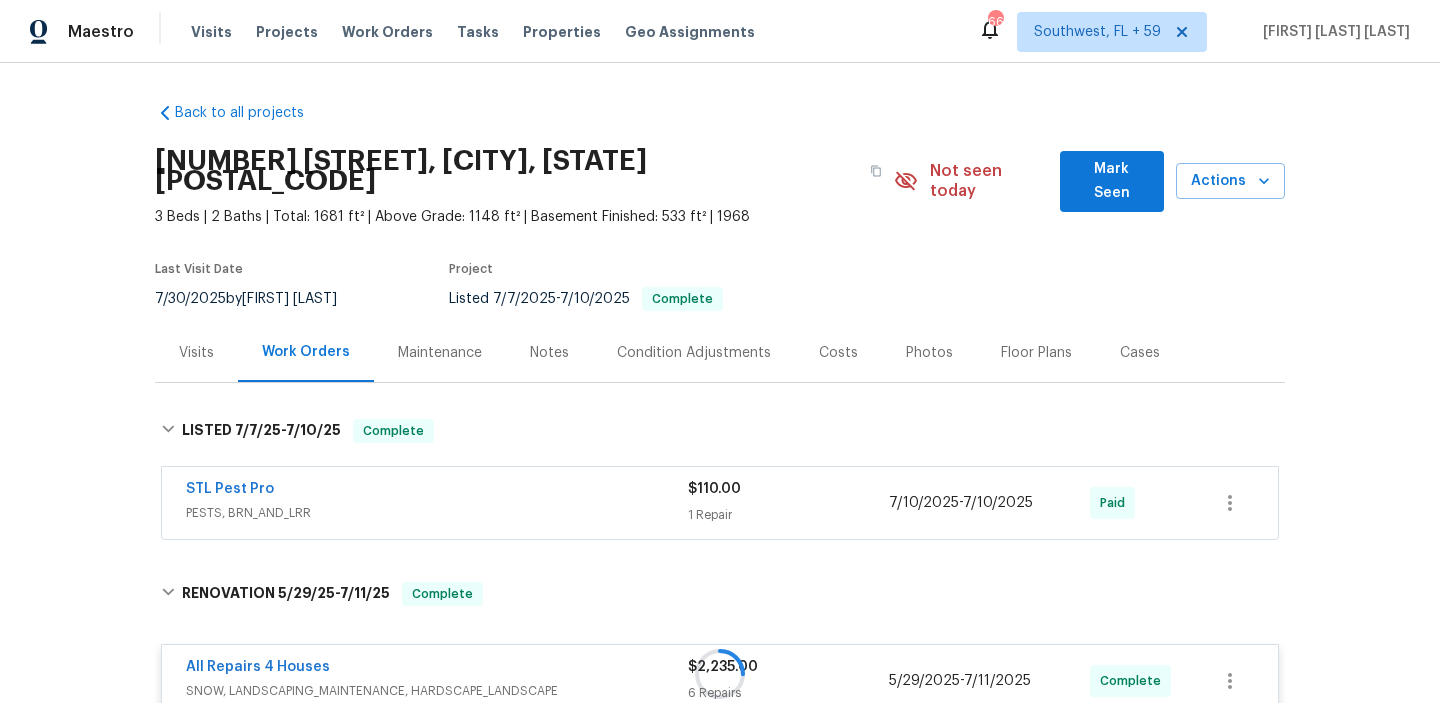 click on "STL Pest Pro" at bounding box center [437, 491] 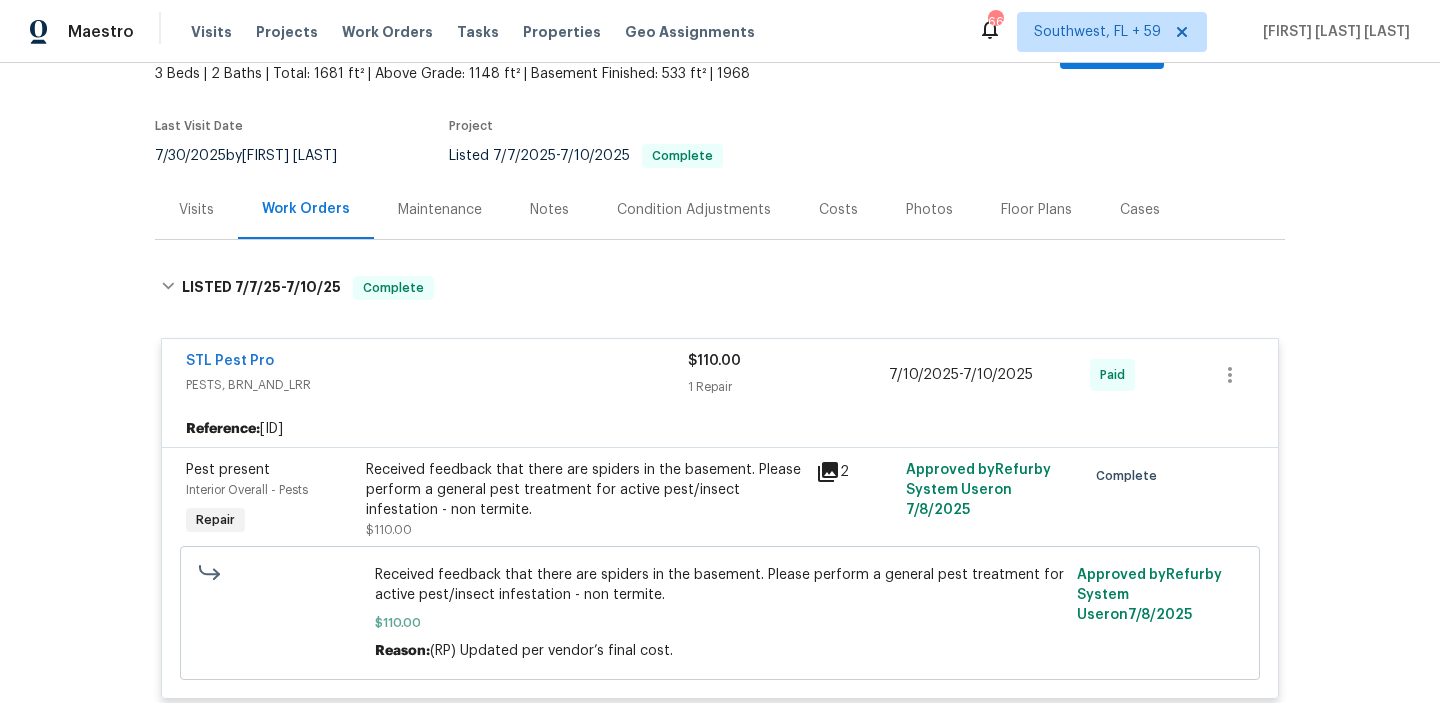 scroll, scrollTop: 157, scrollLeft: 0, axis: vertical 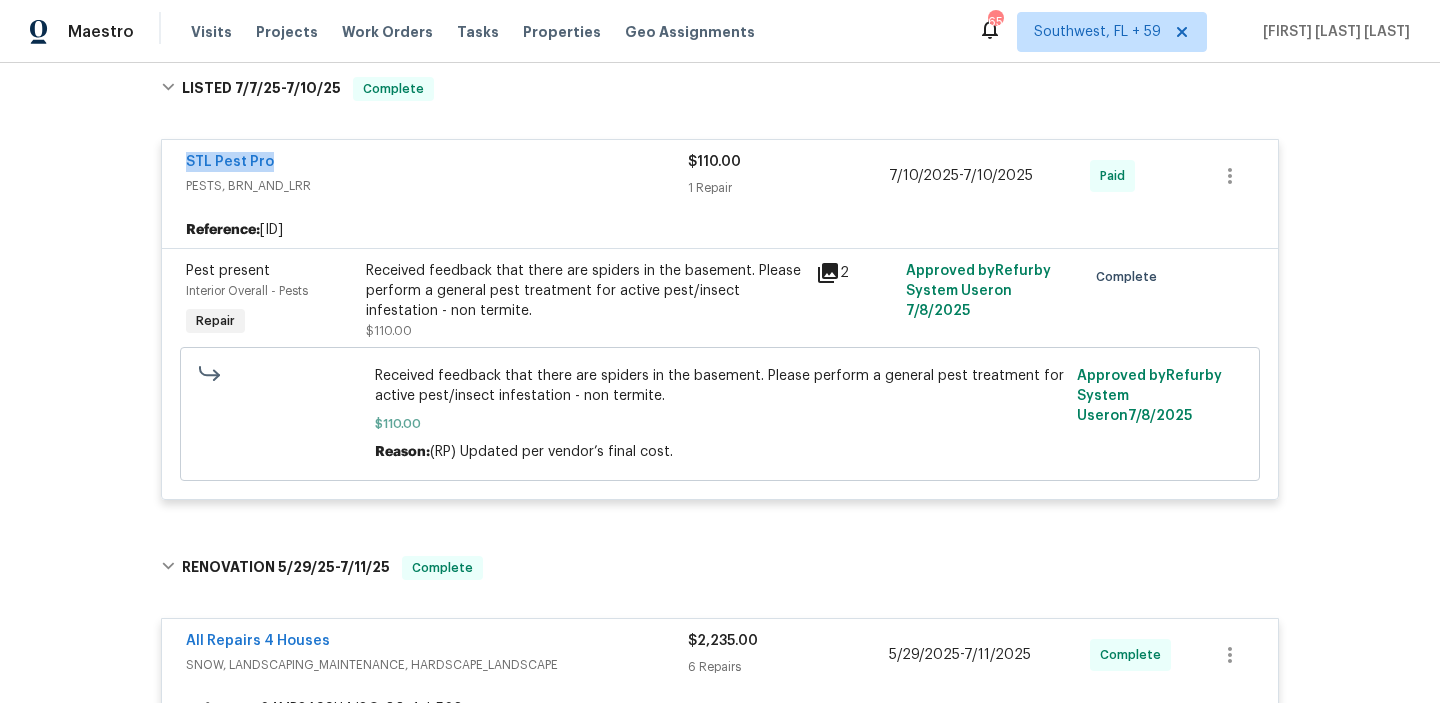 click on "PESTS, BRN_AND_LRR" at bounding box center [437, 186] 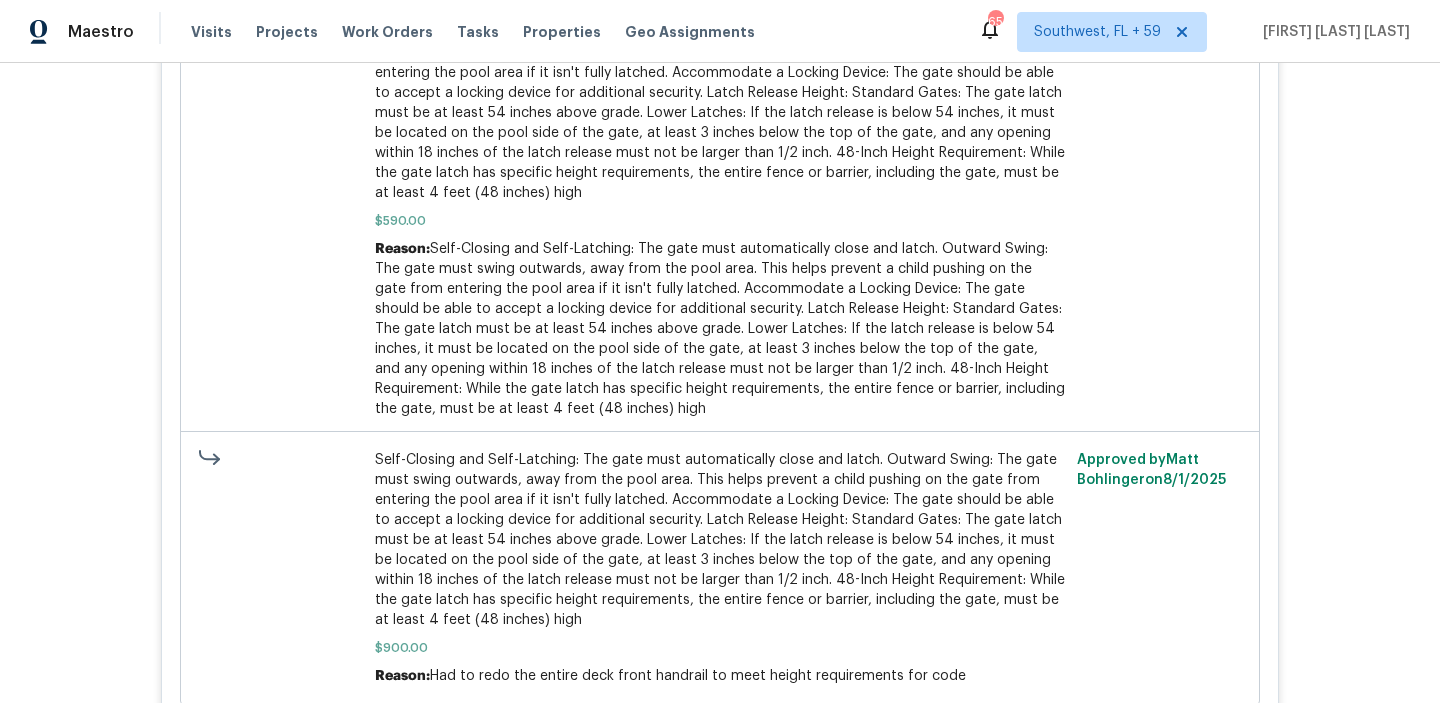 scroll, scrollTop: 1194, scrollLeft: 0, axis: vertical 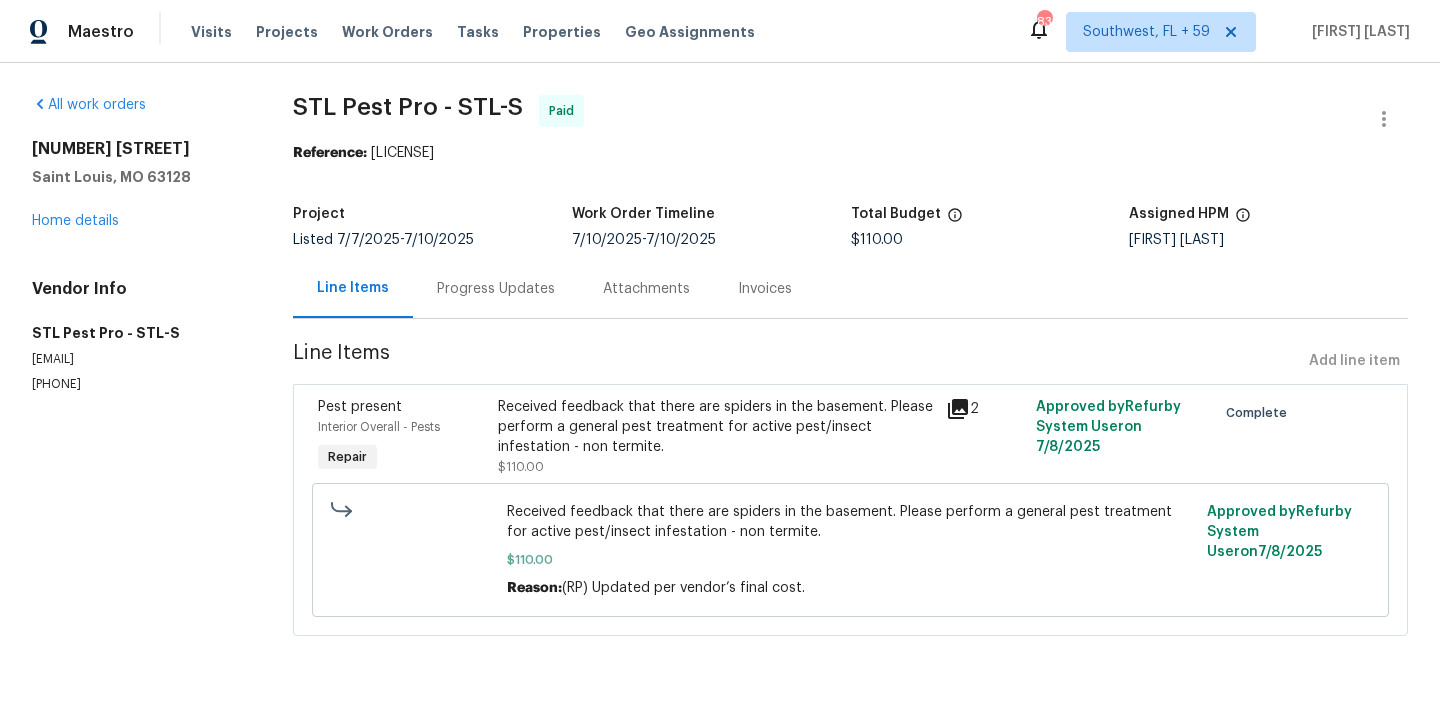 click on "Progress Updates" at bounding box center [496, 288] 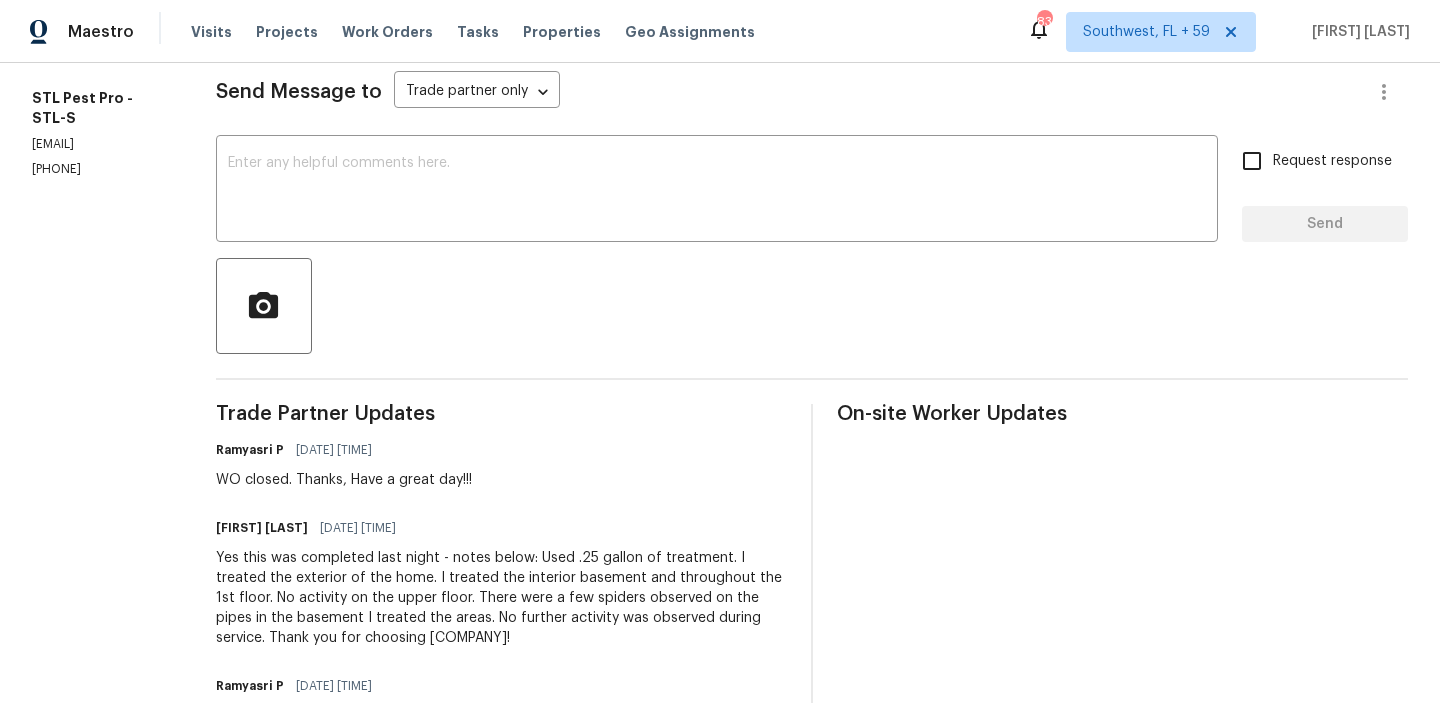 scroll, scrollTop: 0, scrollLeft: 0, axis: both 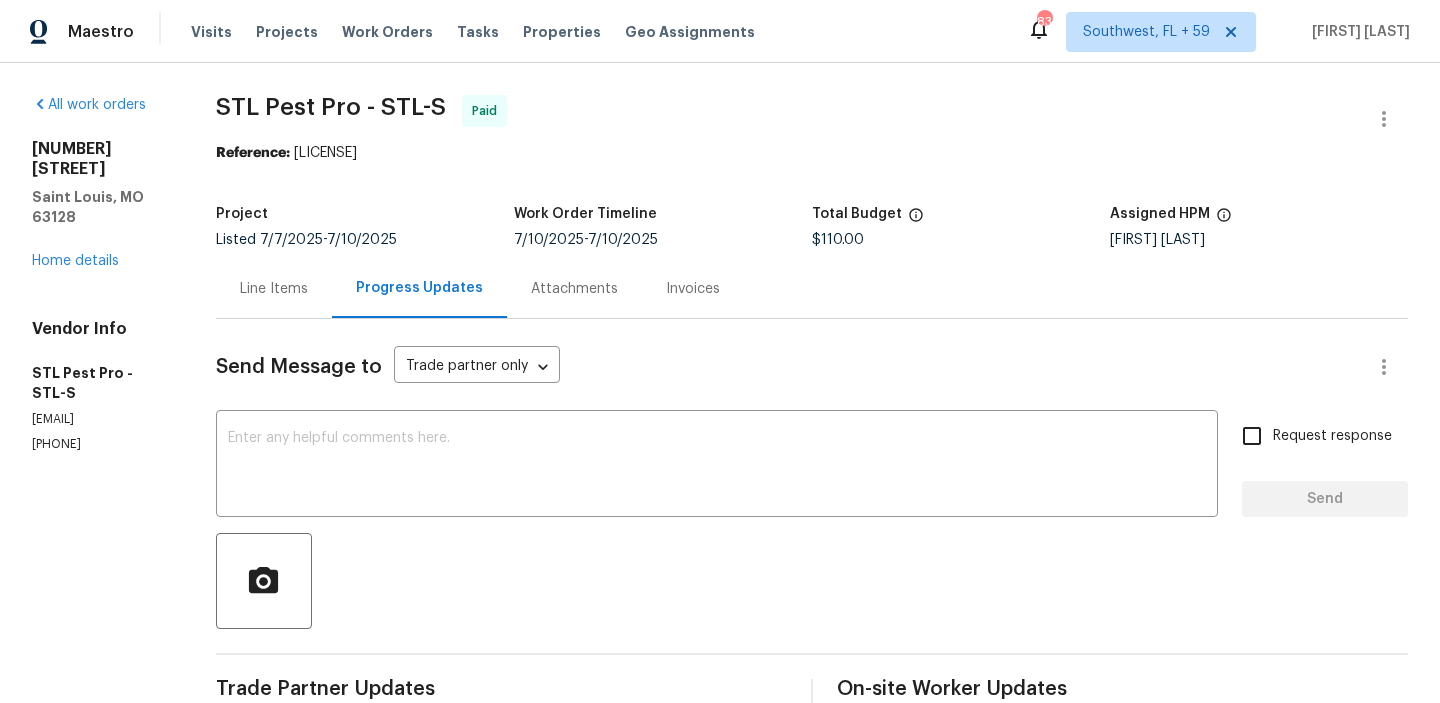 click on "Line Items" at bounding box center [274, 288] 